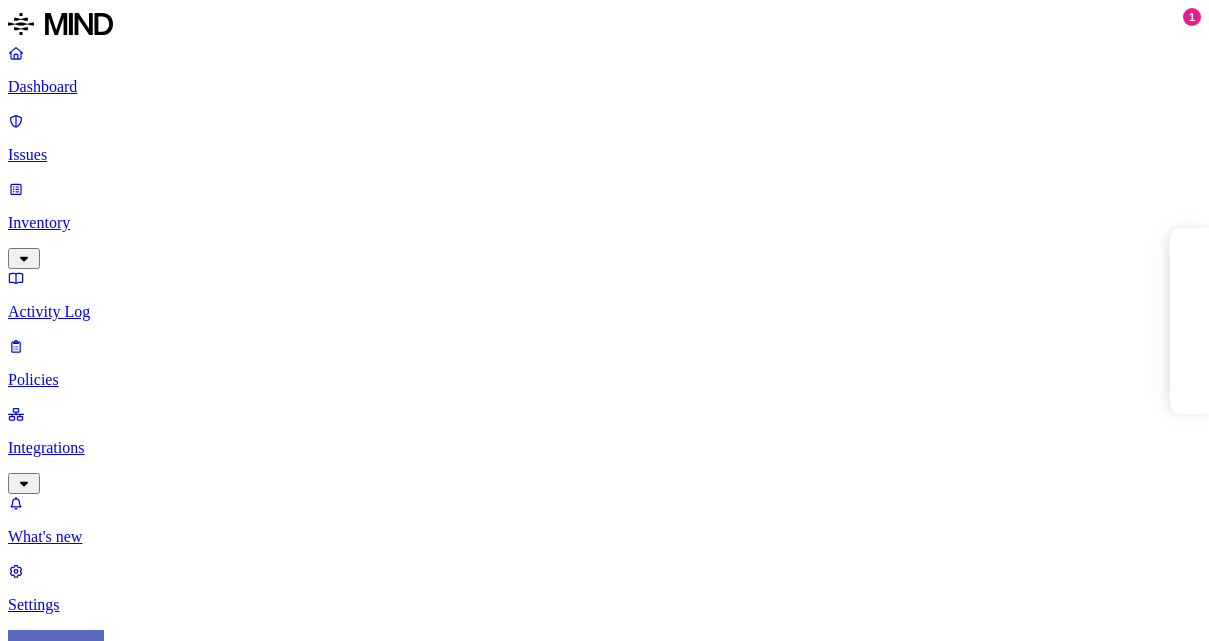 scroll, scrollTop: 0, scrollLeft: 0, axis: both 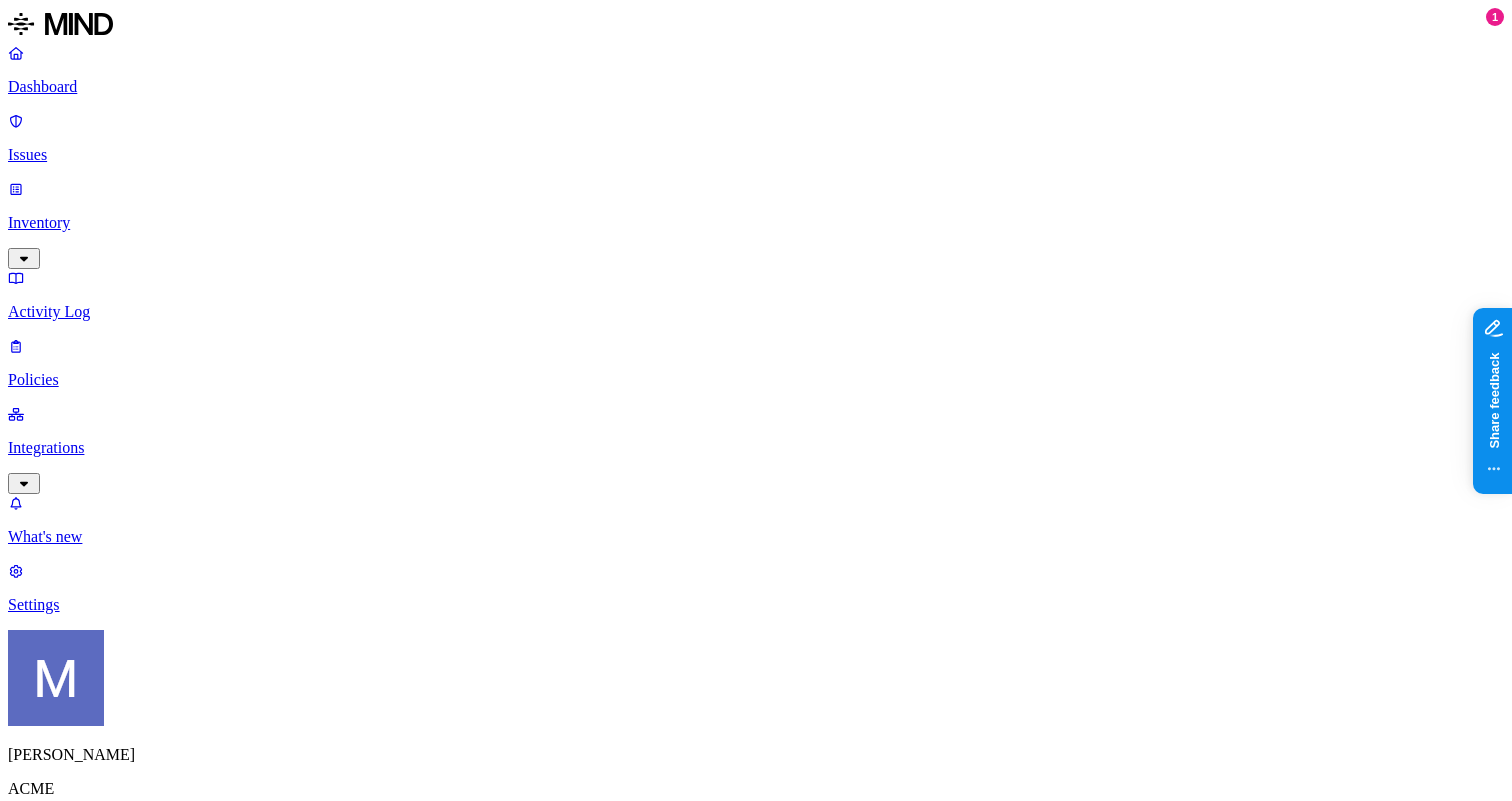 click on "Dashboard 5" at bounding box center [756, 1495] 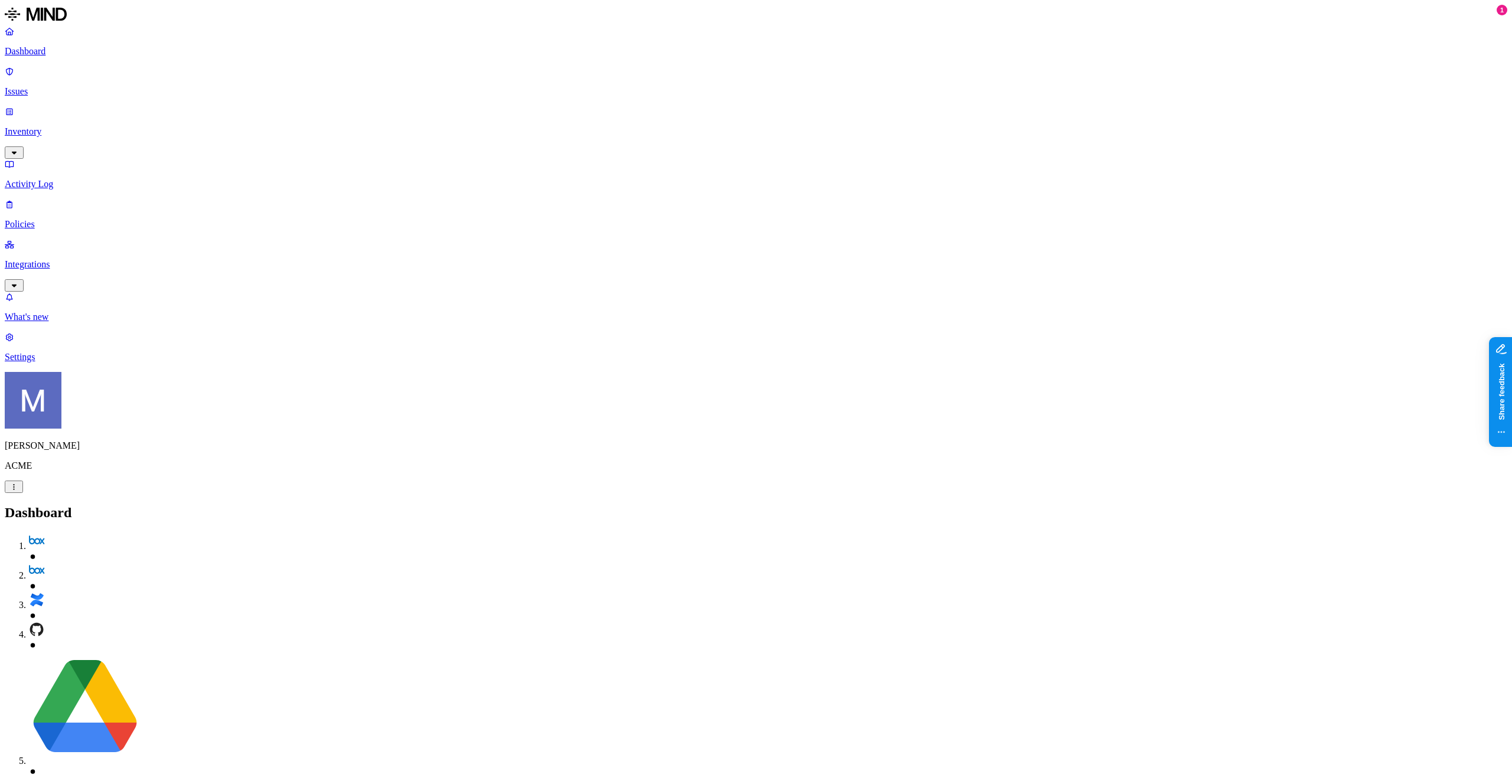 click on "Policies" at bounding box center [756, 224] 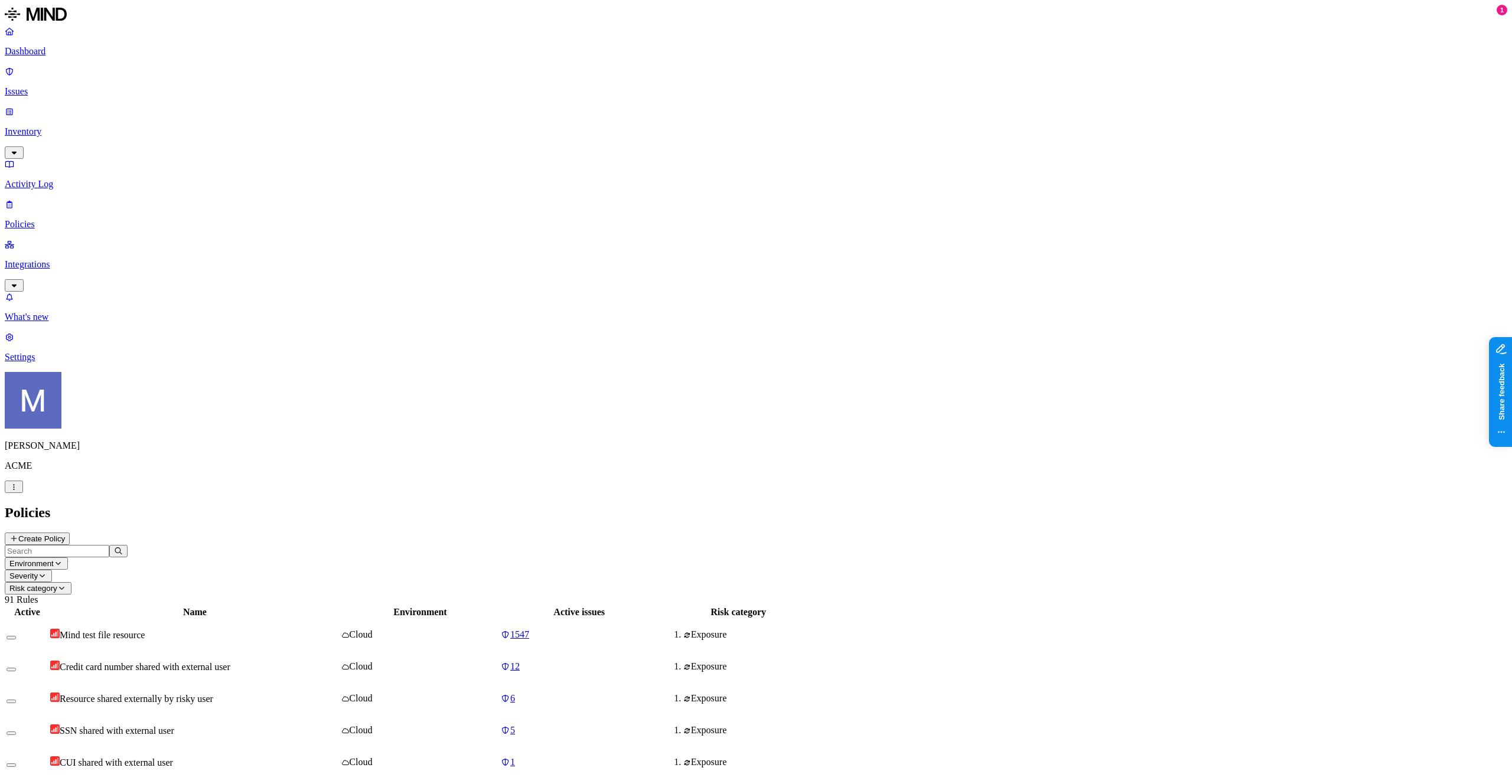scroll, scrollTop: 0, scrollLeft: 0, axis: both 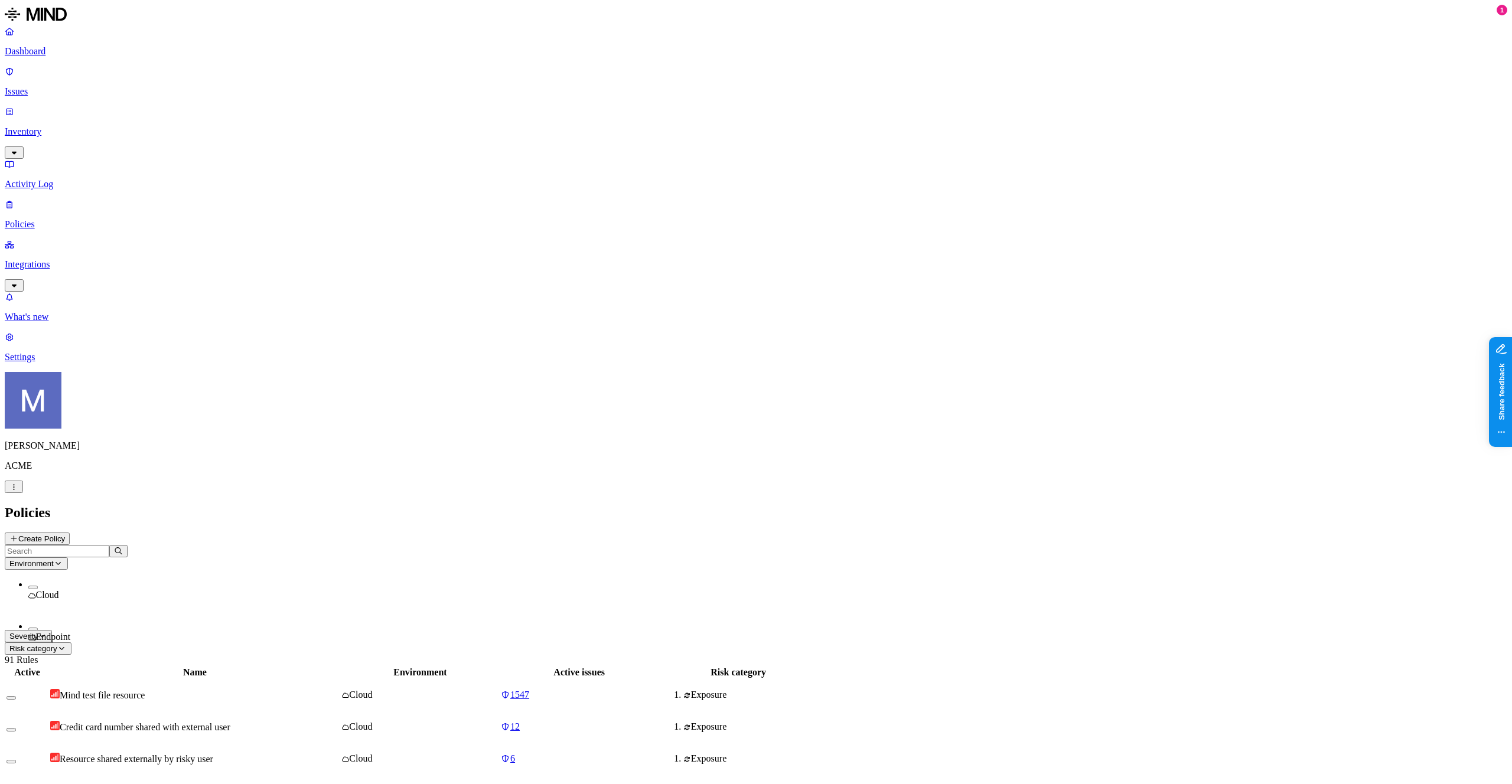 click on "Cloud" at bounding box center (768, 590) 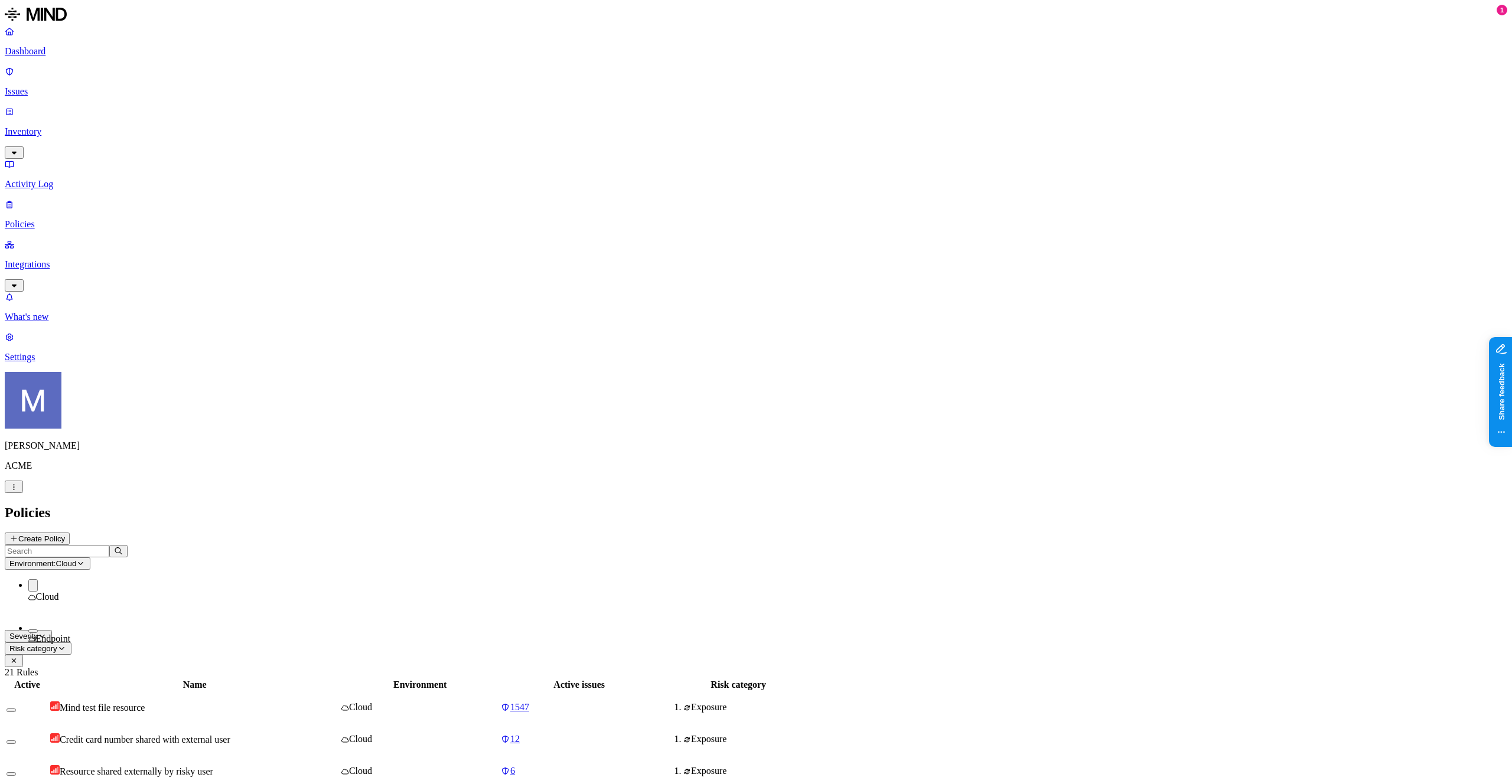 click on "Mind test file resource Cloud 1547 Exposure Credit card number shared with external user Cloud 12 Exposure Resource shared externally by risky user Cloud 6 Exposure SSN shared with external user Cloud 5 Exposure CUI shared with external user Cloud 1 Exposure Credit card detected in resource Cloud 174 Exposure Secrets detected in resource Cloud 159 Exposure Resource with SSN accessed Cloud 71 Exposure SSN detected in resource Cloud 37 Exposure Suspicious downloads of sensitive data by a user Cloud 3 Insider threat Resource shared with external user Cloud 85 Exposure PII data shared with external user Cloud 27 Exposure SolidWorks file detected Cloud 16 Exposure Medical lab file detected Cloud 3 Exposure Suspicious downloads by a user Cloud 3 Insider threat Suspicious file deletions by a user Cloud 0 Insider threat Secret shared with external user Cloud 12 Exposure Valid key detected in resource Cloud 16 Exposure Suspicious downloads by a risky user Cloud 13 Insider threat Cloud 0 Insider threat Cloud 4 Exposure" at bounding box center [412, 1026] 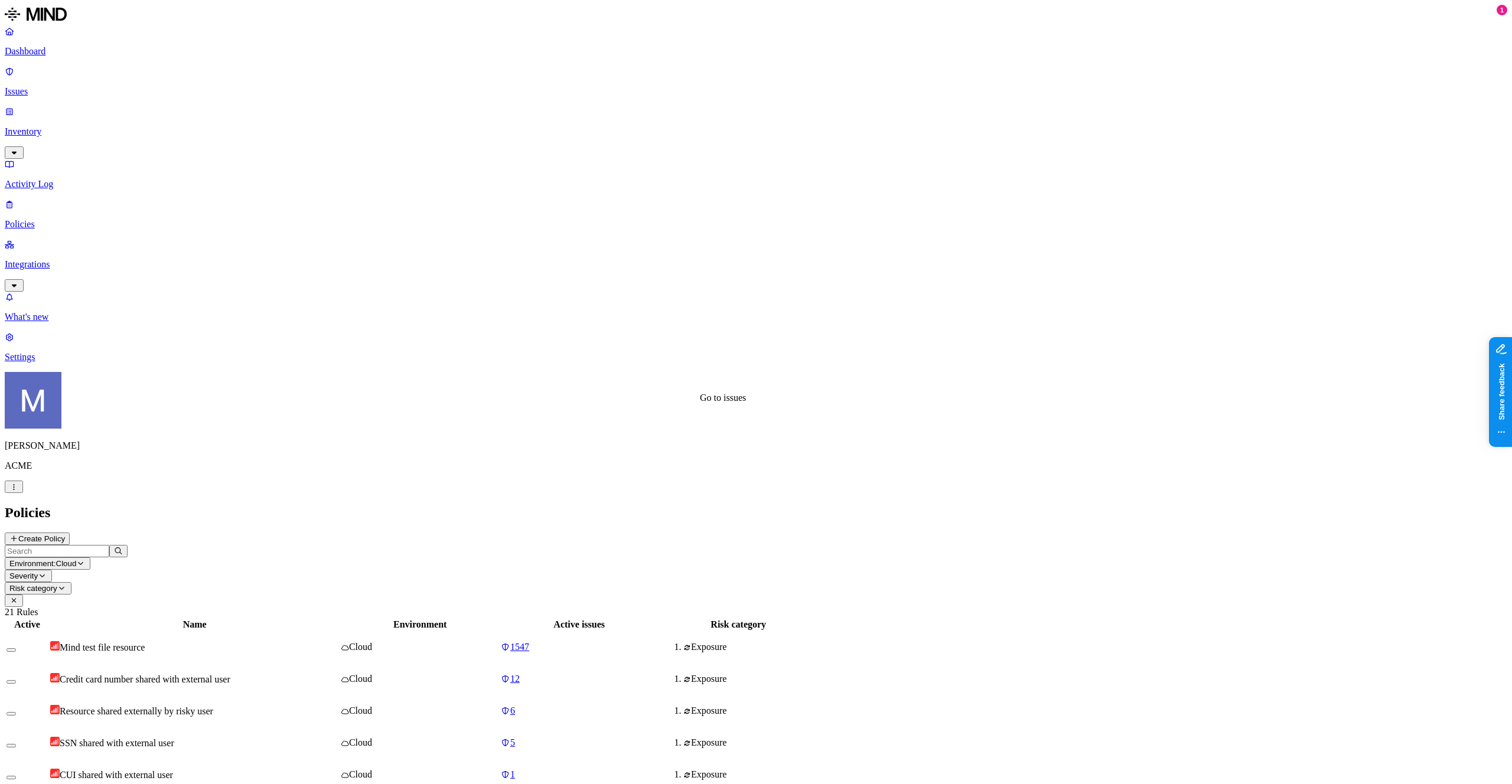 click on "3" at bounding box center (579, 1093) 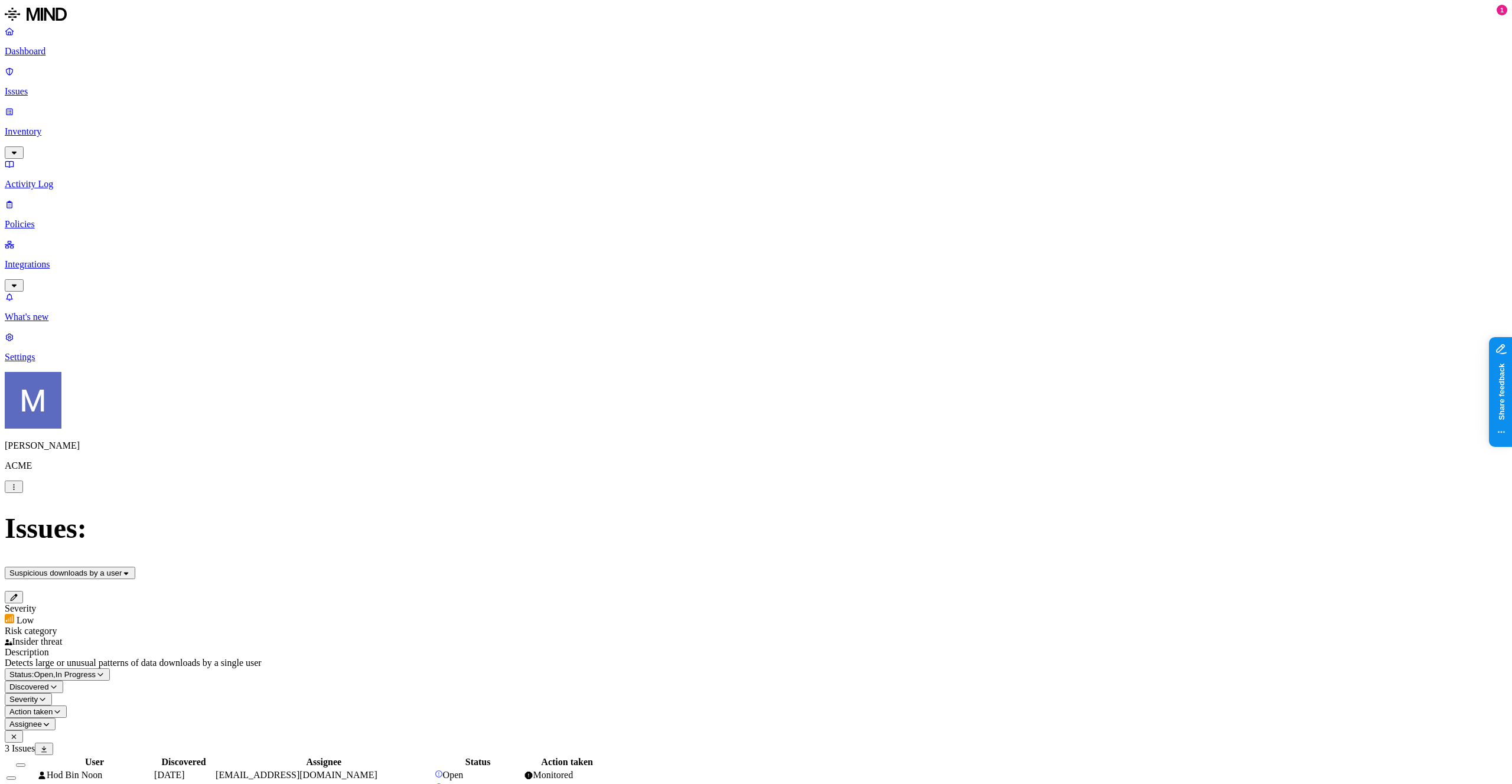 click on "[EMAIL_ADDRESS][DOMAIN_NAME]" at bounding box center [296, 775] 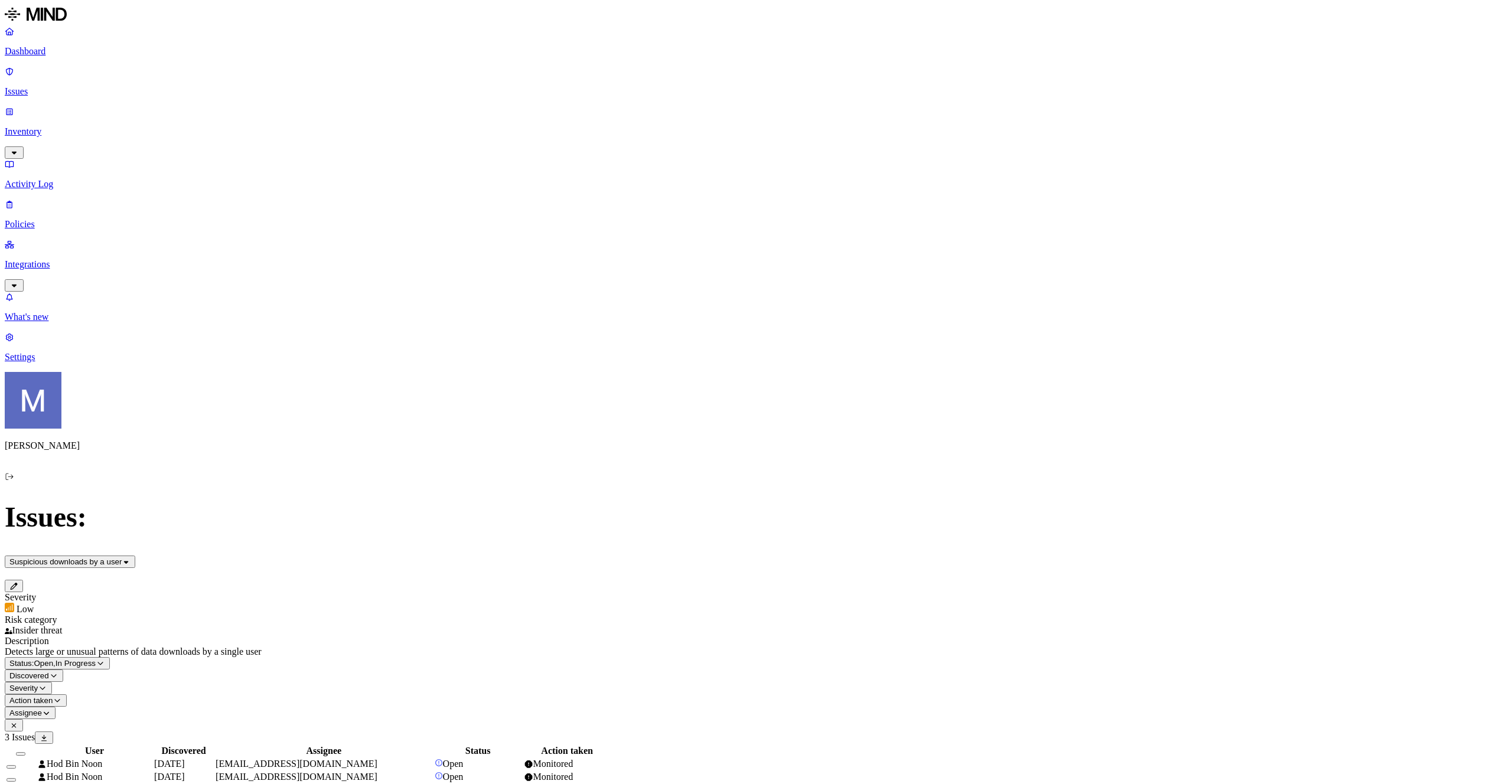 scroll, scrollTop: 0, scrollLeft: 0, axis: both 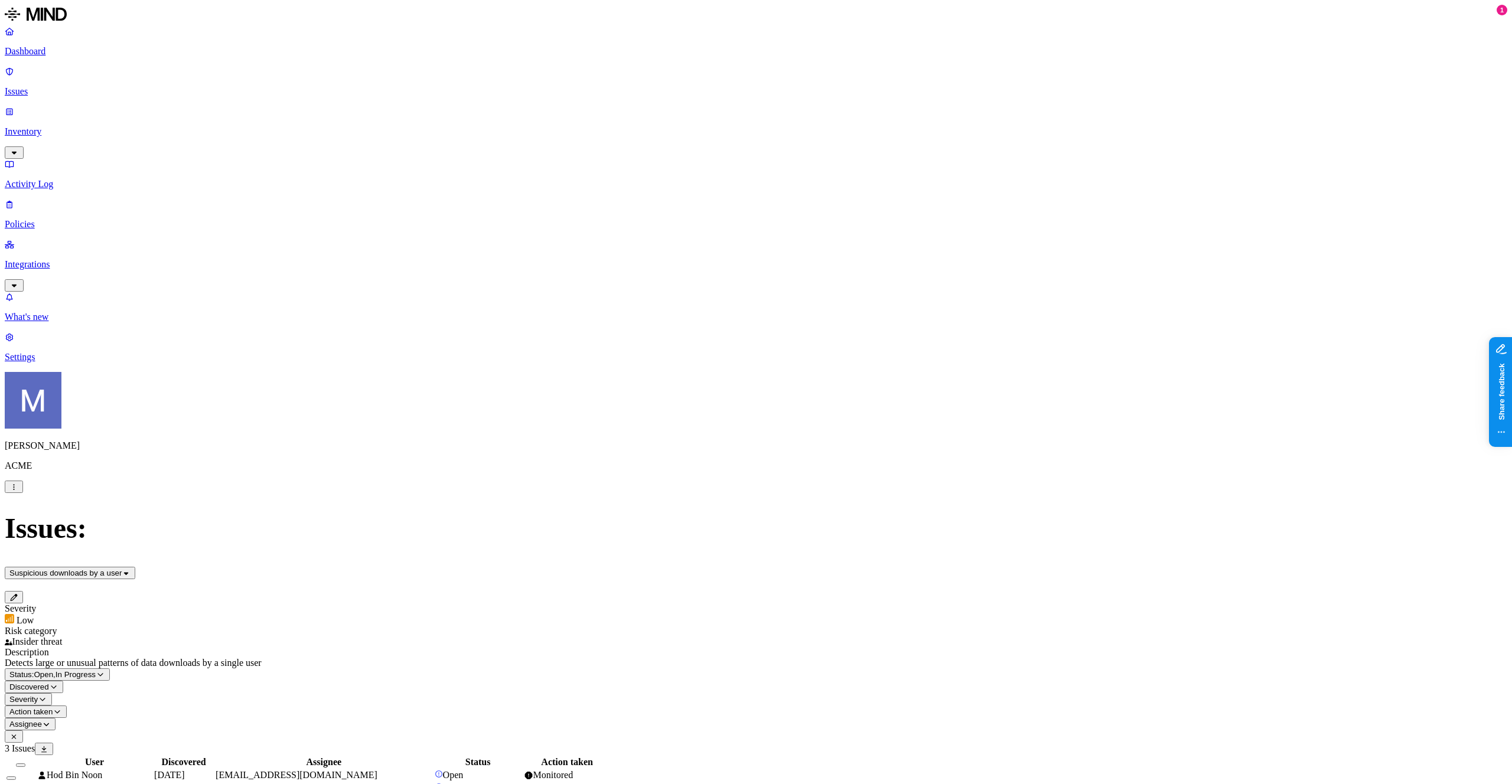 click on "Policies" at bounding box center [756, 224] 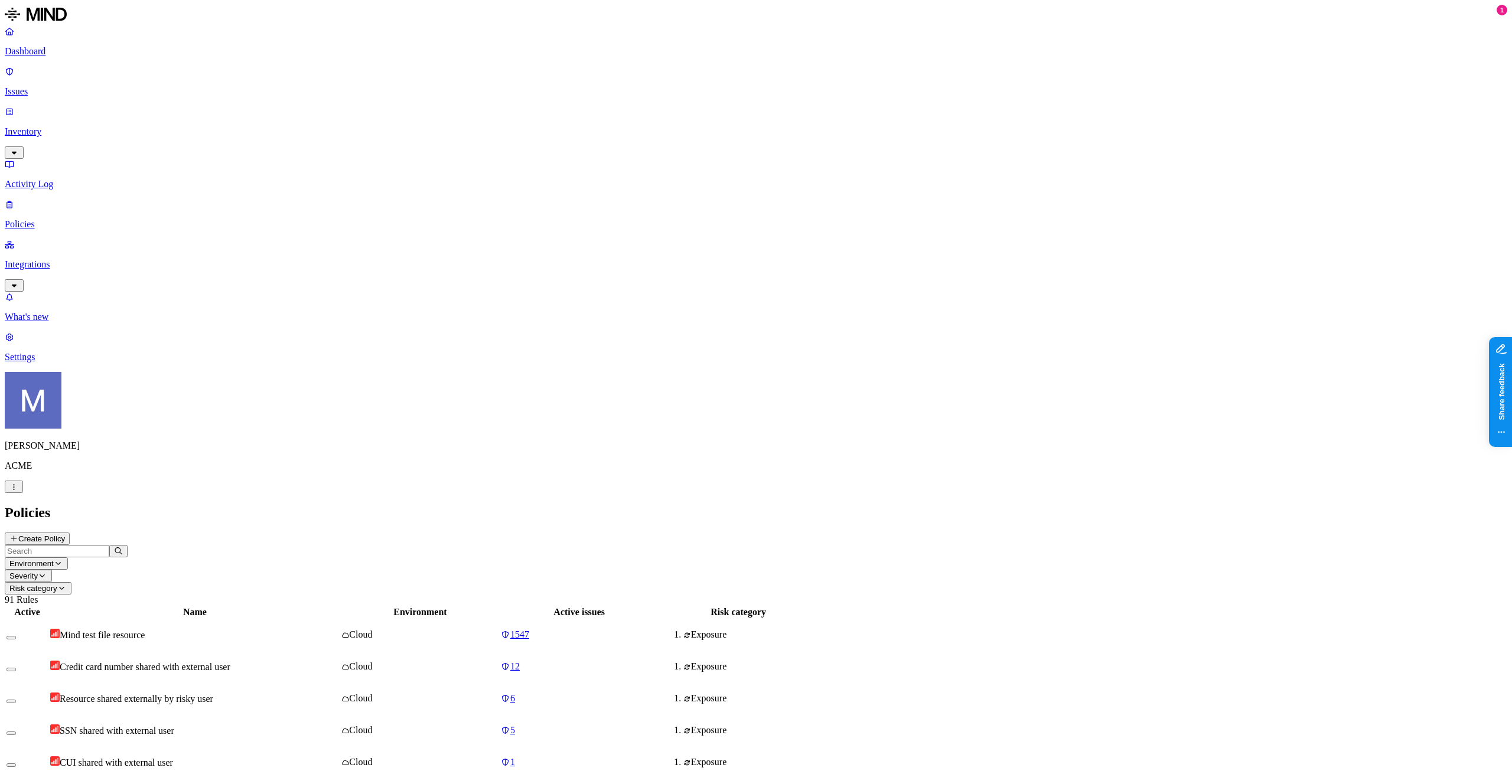 click on "Environment" at bounding box center (31, 563) 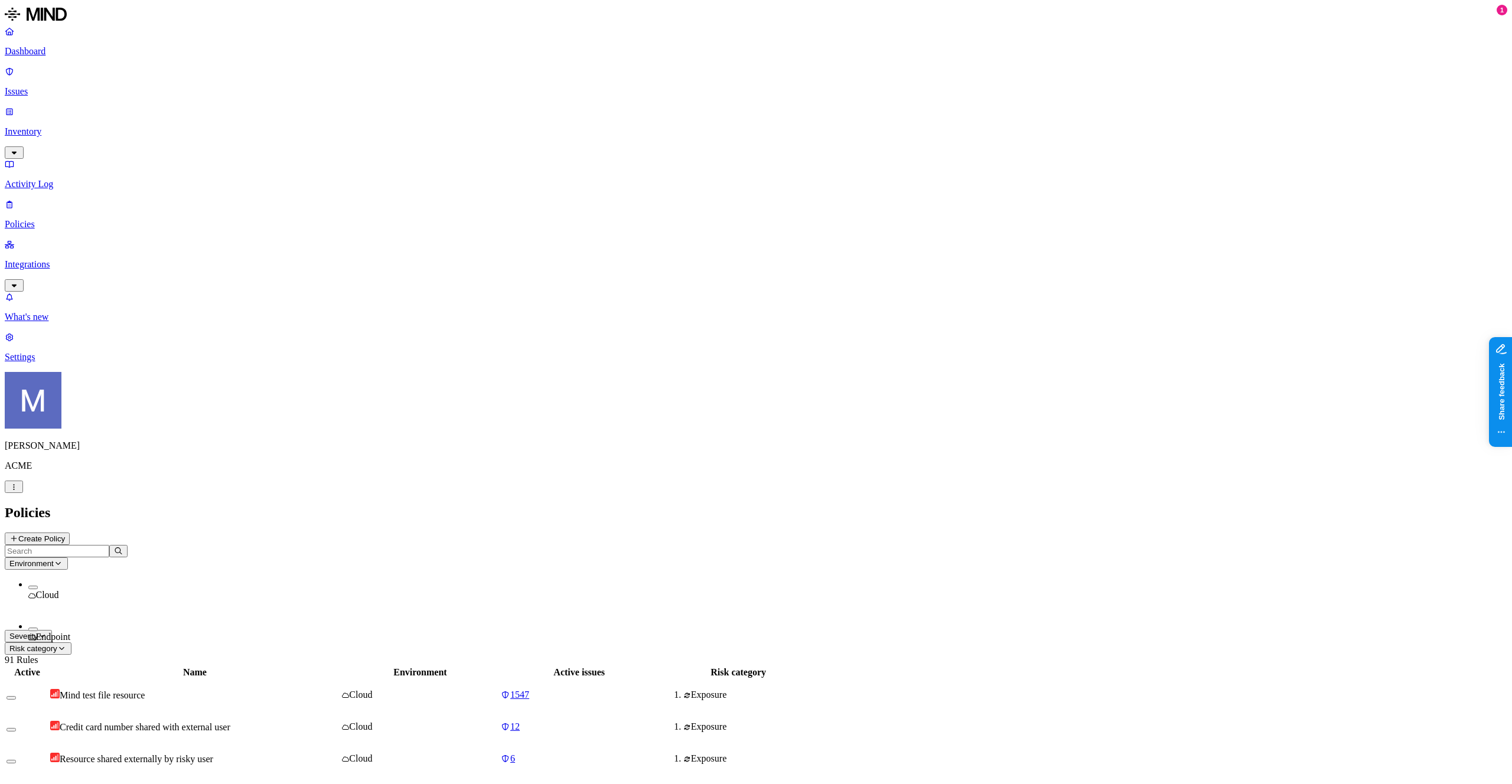click on "Cloud" at bounding box center (47, 594) 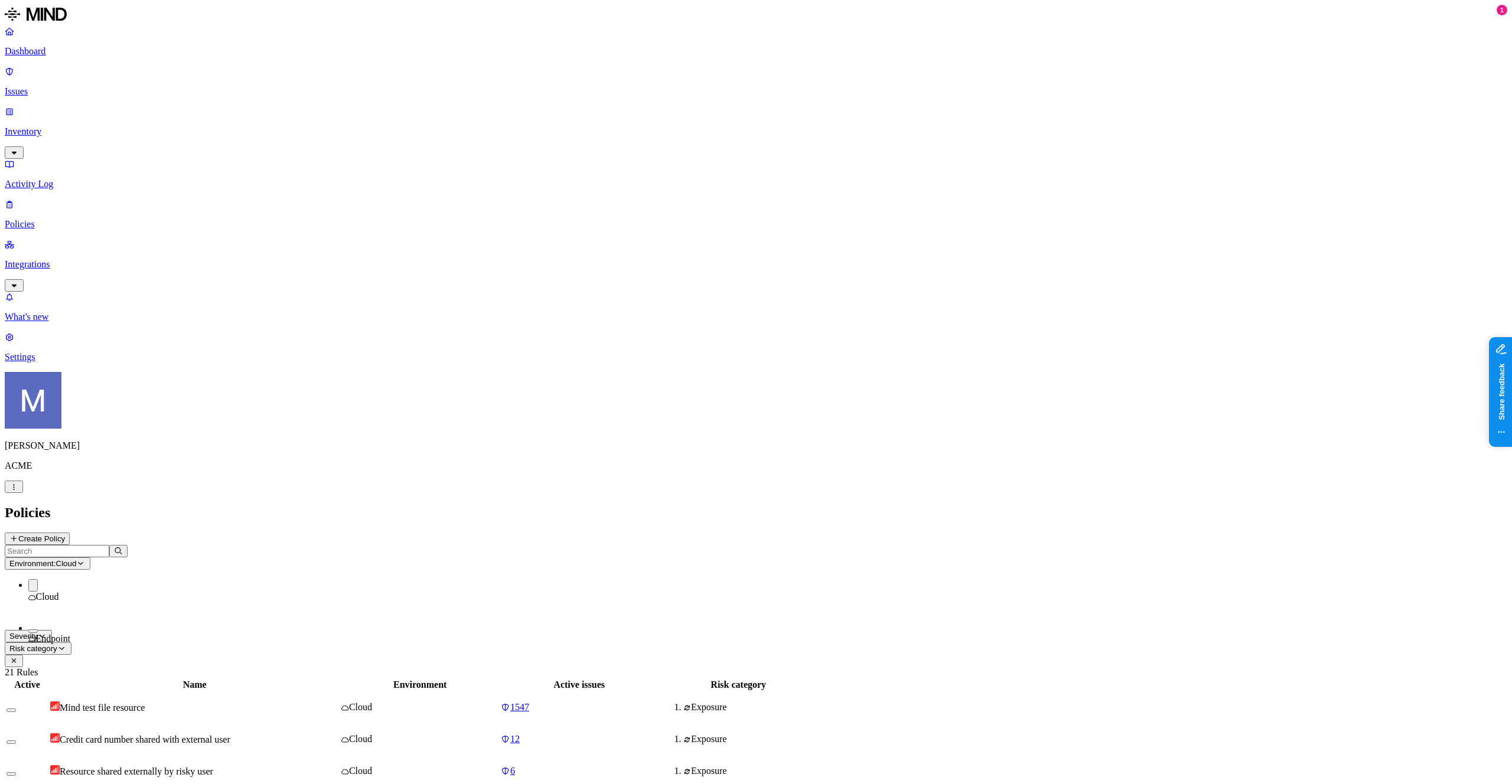 click on "Mind test file resource Cloud 1547 Exposure Credit card number shared with external user Cloud 12 Exposure Resource shared externally by risky user Cloud 6 Exposure SSN shared with external user Cloud 5 Exposure CUI shared with external user Cloud 1 Exposure Credit card detected in resource Cloud 174 Exposure Secrets detected in resource Cloud 159 Exposure Resource with SSN accessed Cloud 71 Exposure SSN detected in resource Cloud 37 Exposure Suspicious downloads of sensitive data by a user Cloud 3 Insider threat Resource shared with external user Cloud 85 Exposure PII data shared with external user Cloud 27 Exposure SolidWorks file detected Cloud 16 Exposure Medical lab file detected Cloud 3 Exposure Suspicious downloads by a user Cloud 3 Insider threat Suspicious file deletions by a user Cloud 0 Insider threat Secret shared with external user Cloud 12 Exposure Valid key detected in resource Cloud 16 Exposure Suspicious downloads by a risky user Cloud 13 Insider threat Cloud 0 Insider threat Cloud 4 Exposure" at bounding box center (412, 1026) 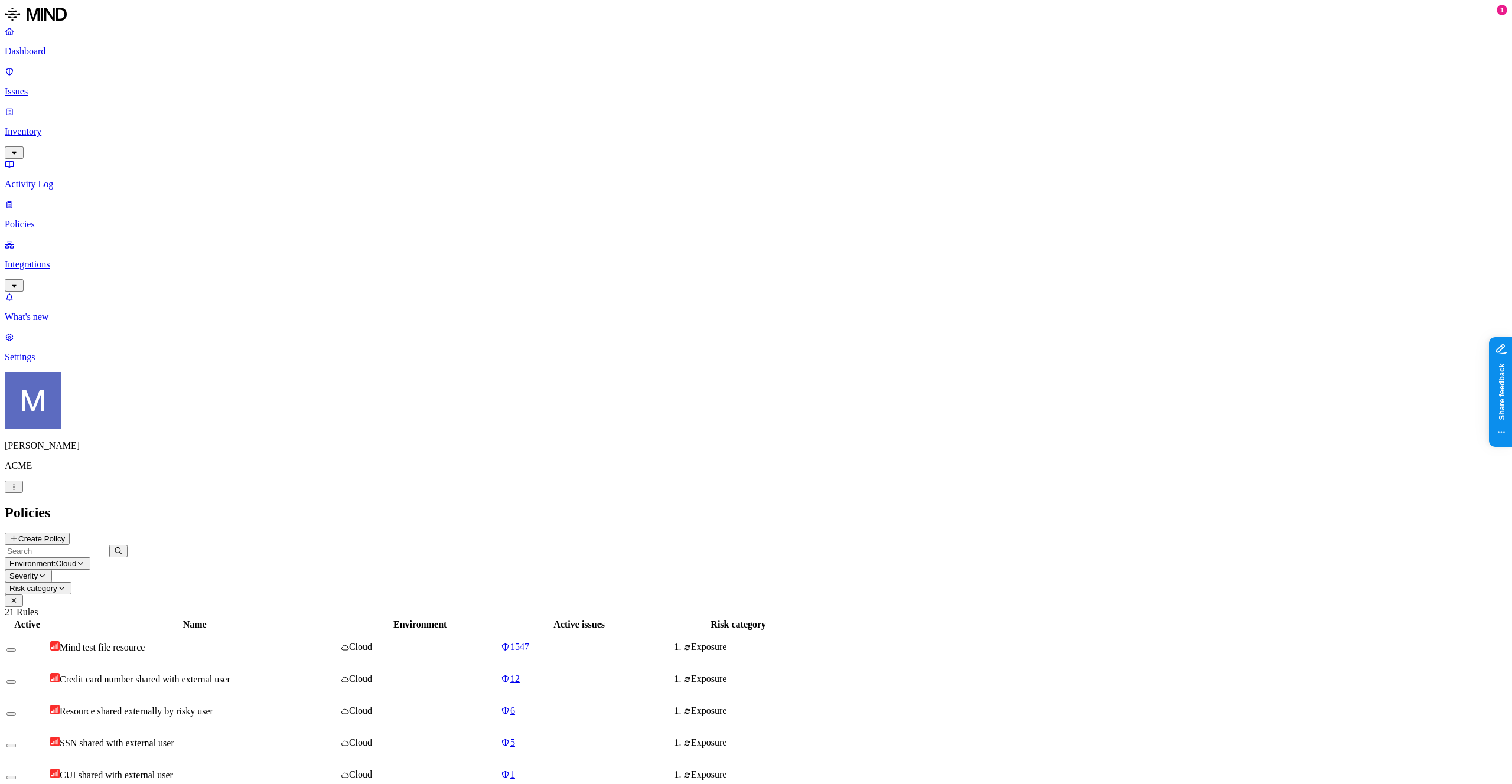 click on "Risk category" at bounding box center (38, 588) 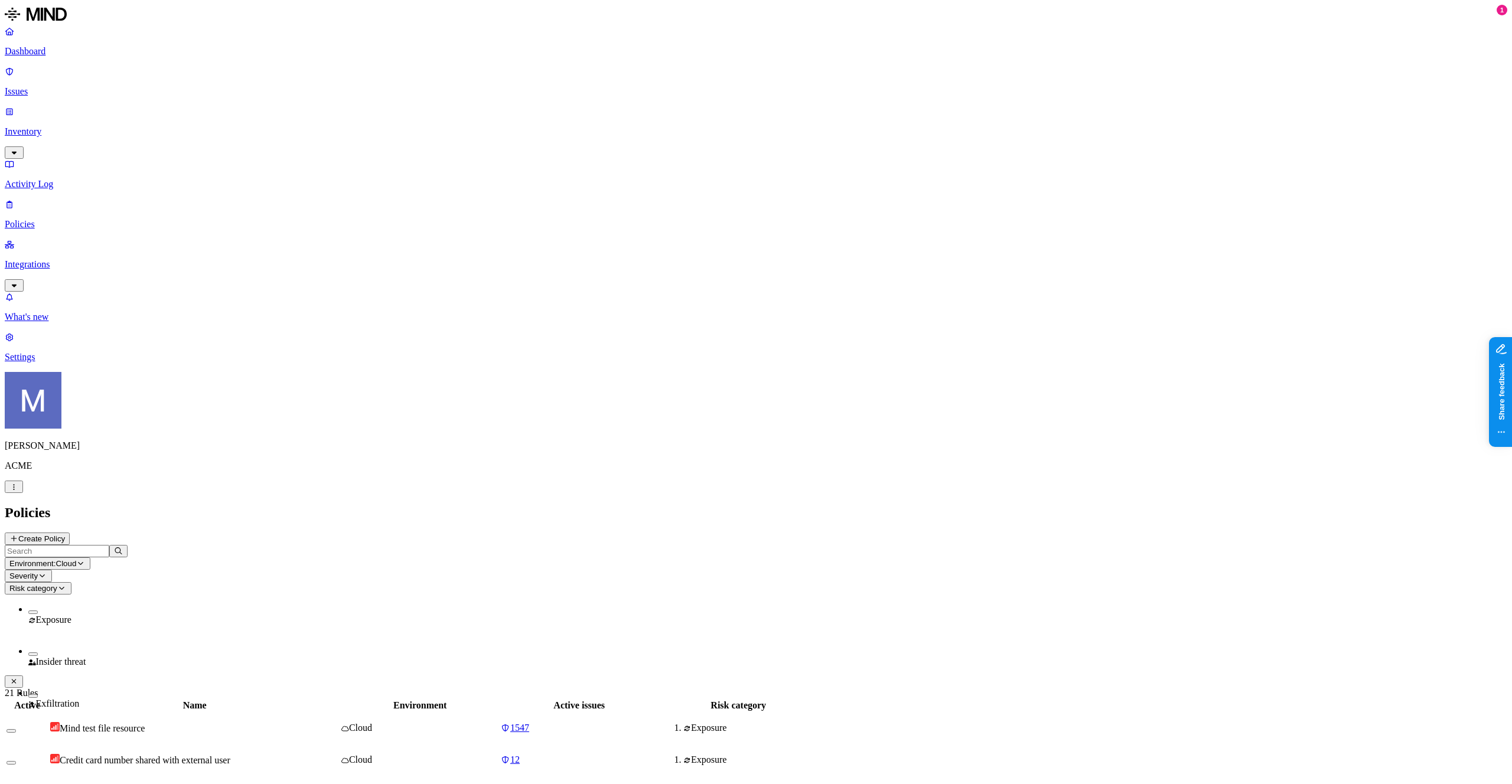 click on "Insider threat" at bounding box center (768, 662) 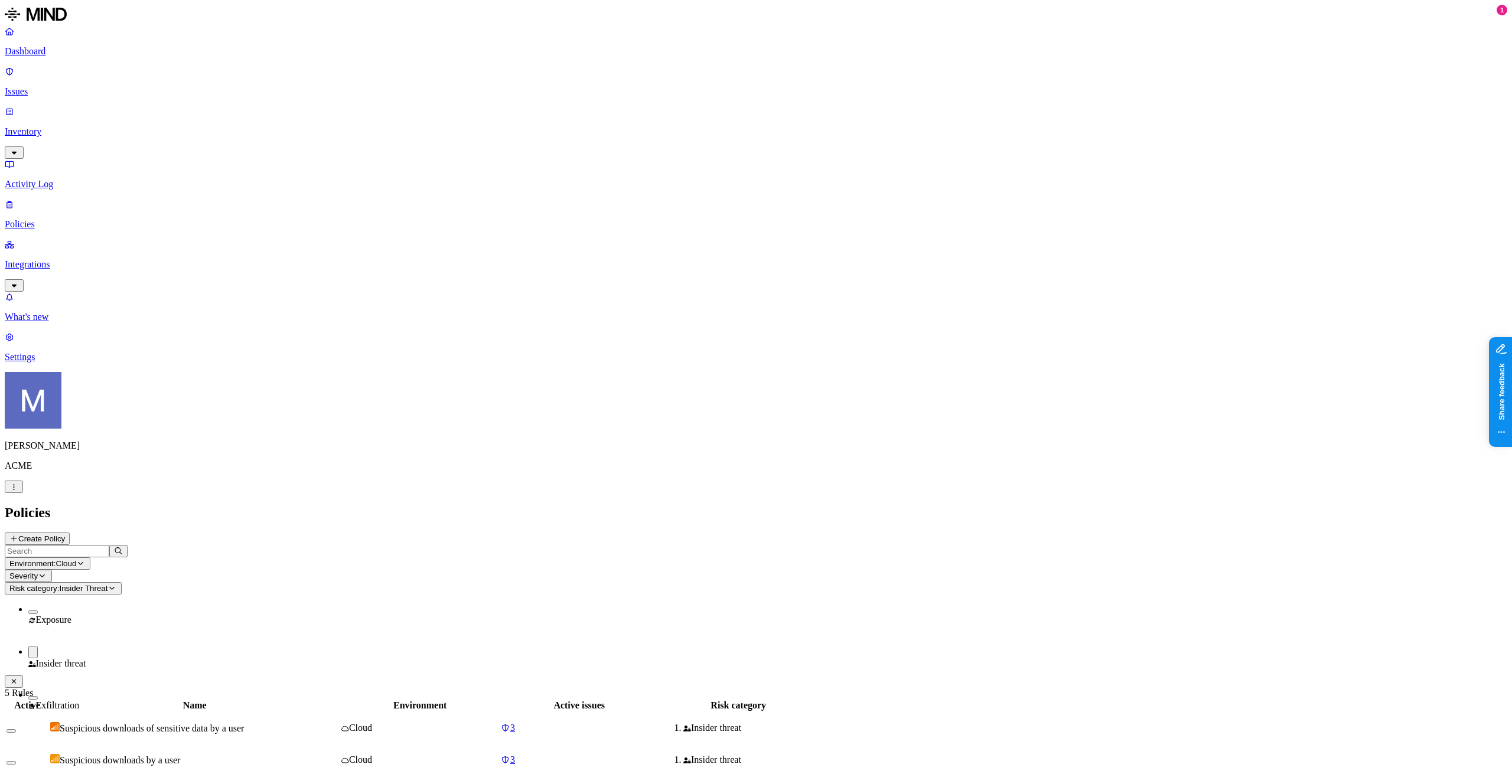 click on "Suspicious downloads of sensitive data by a user Cloud 3 Insider threat Suspicious downloads by a user Cloud 3 Insider threat Suspicious file deletions by a user Cloud 0 Insider threat Suspicious downloads by a risky user Cloud 13 Insider threat Suspicious file deletions by a risky user Cloud 0 Insider threat" at bounding box center [412, 792] 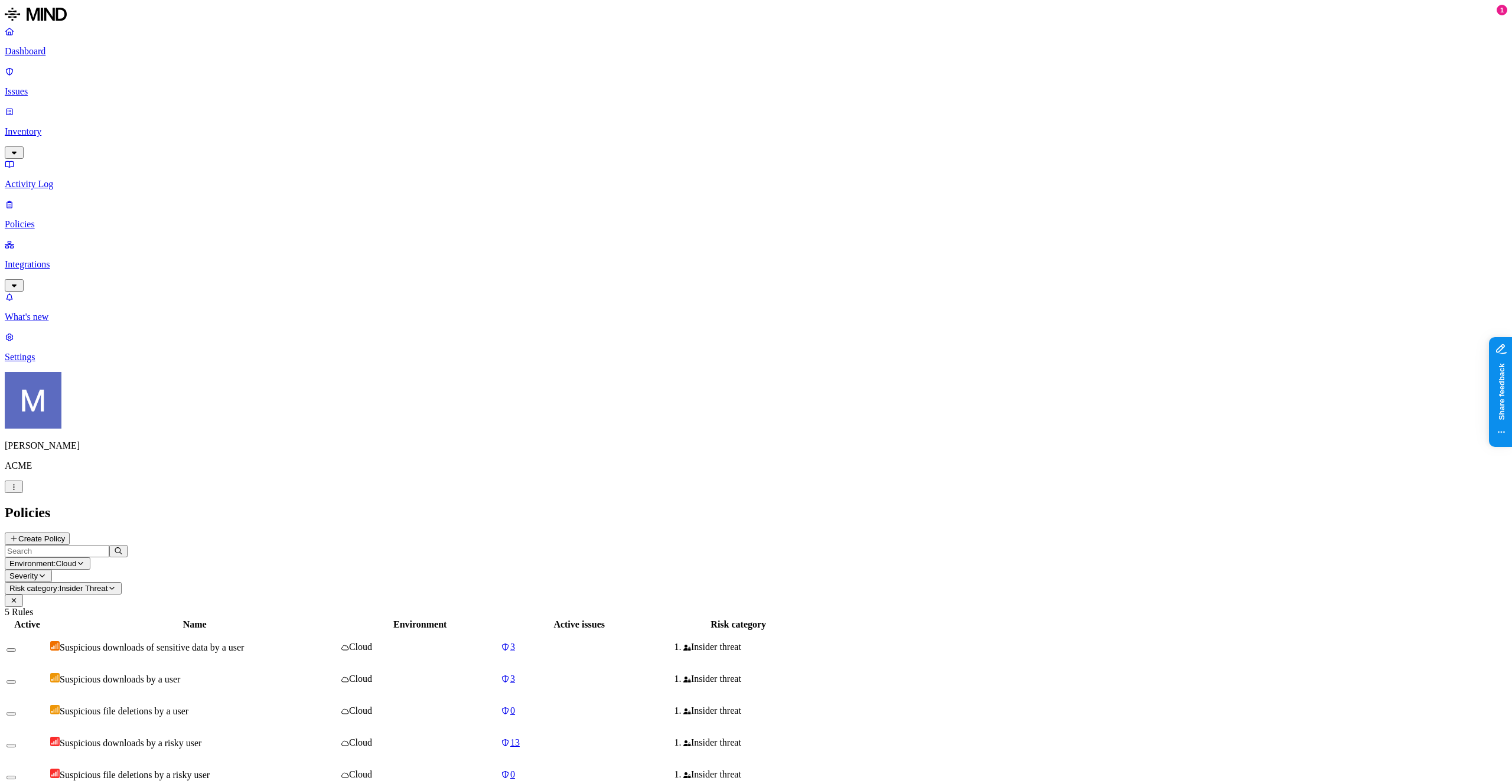 type 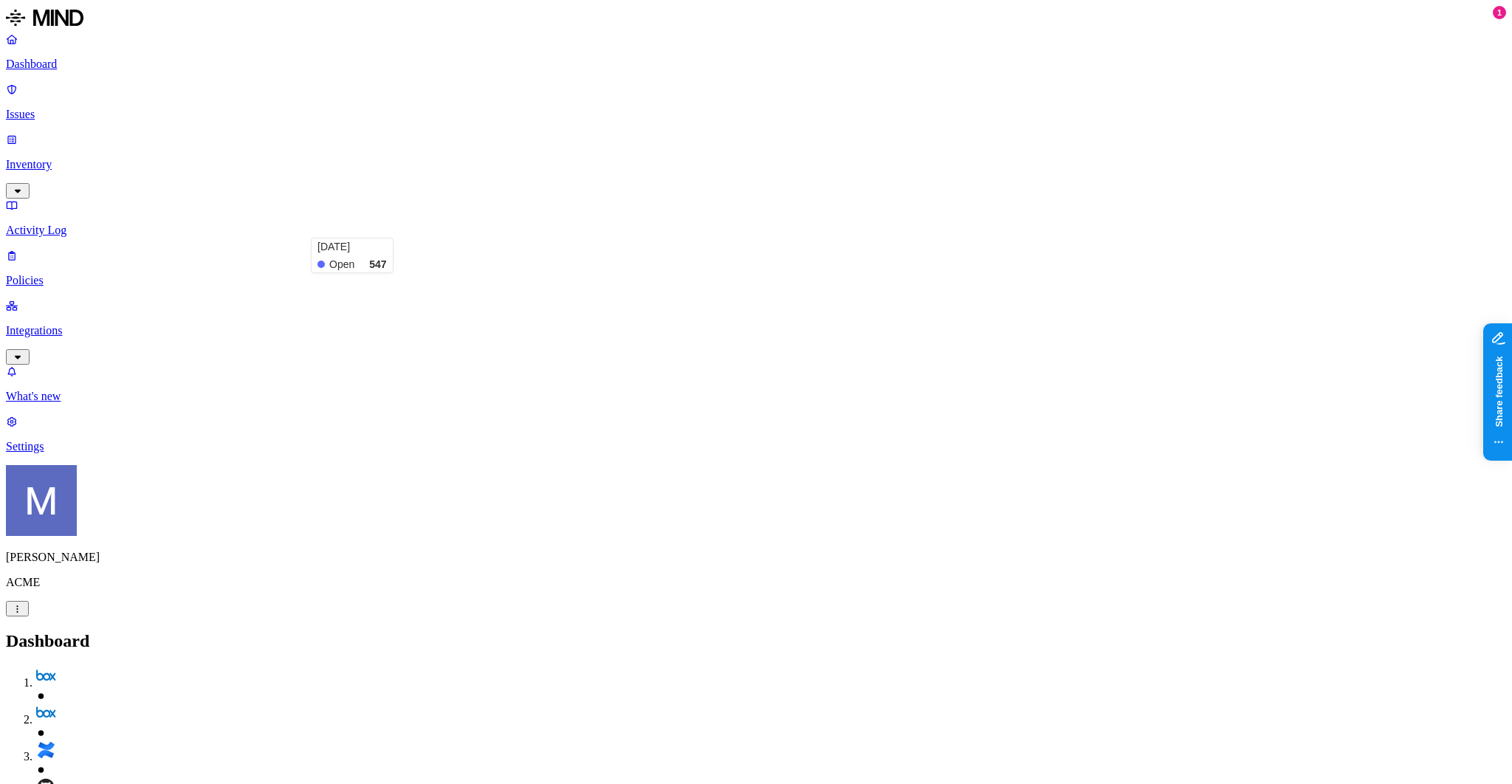 scroll, scrollTop: 0, scrollLeft: 0, axis: both 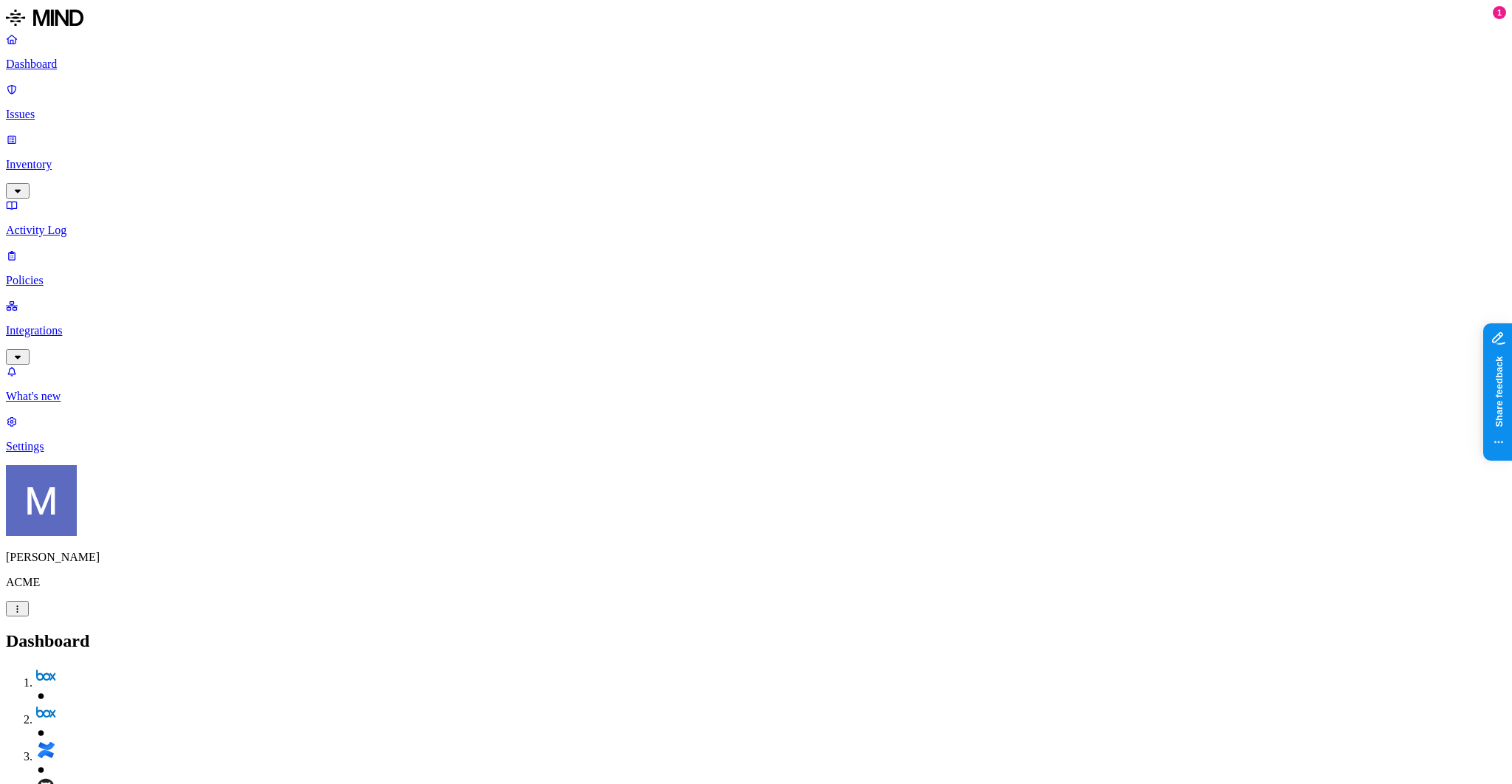 click on "Discovery" at bounding box center (33, 1584) 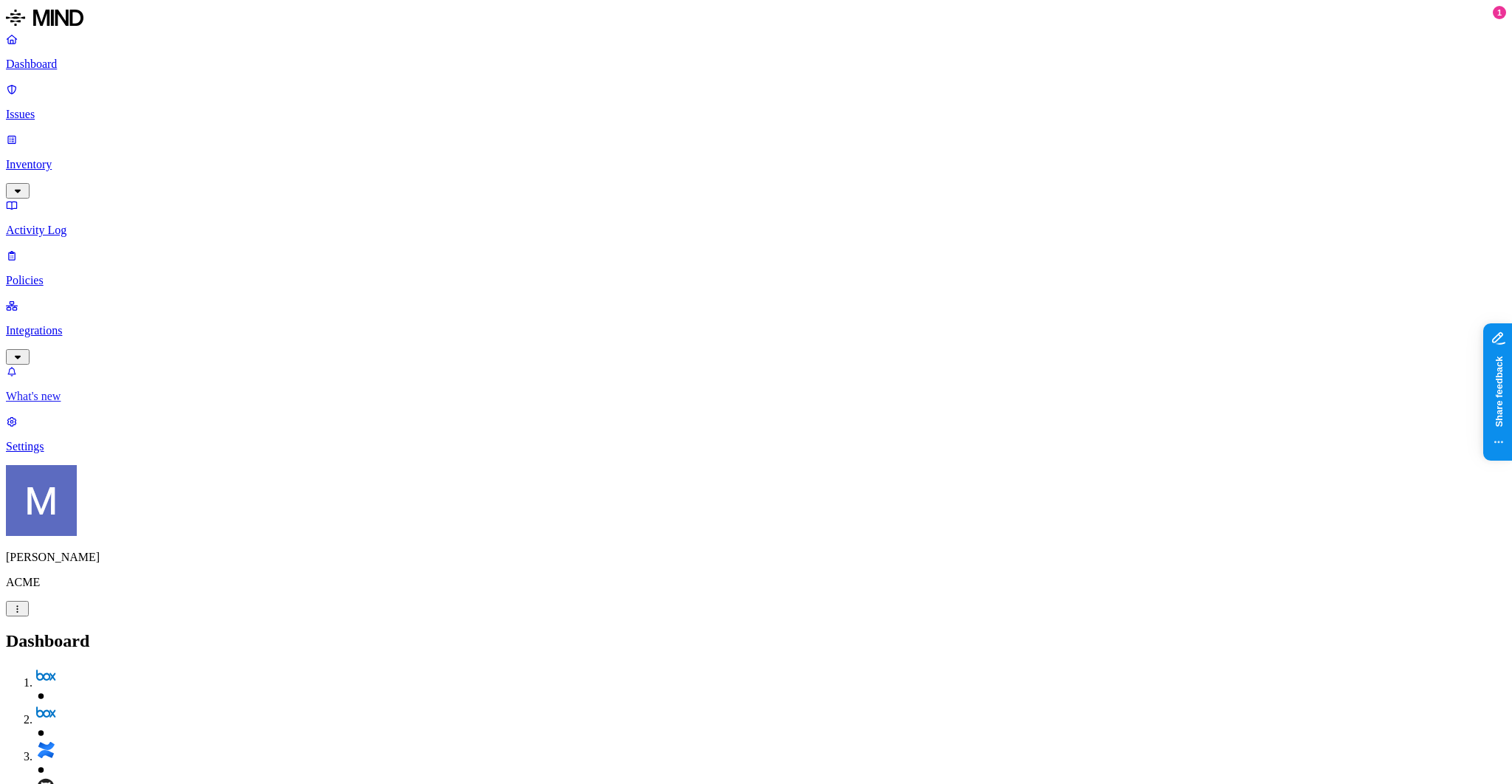click on "What's new" at bounding box center (756, 396) 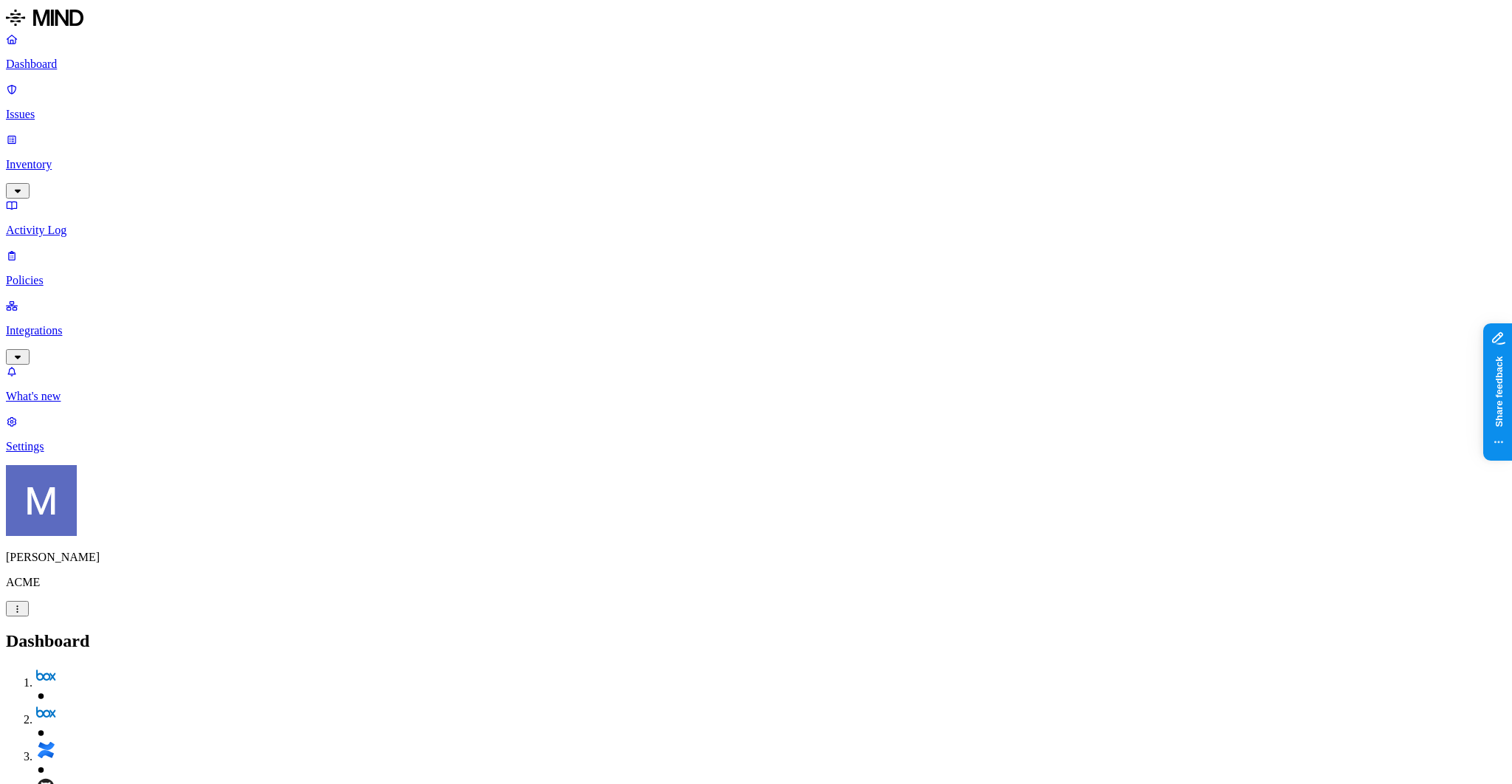 click on "Discovery" at bounding box center [33, 1584] 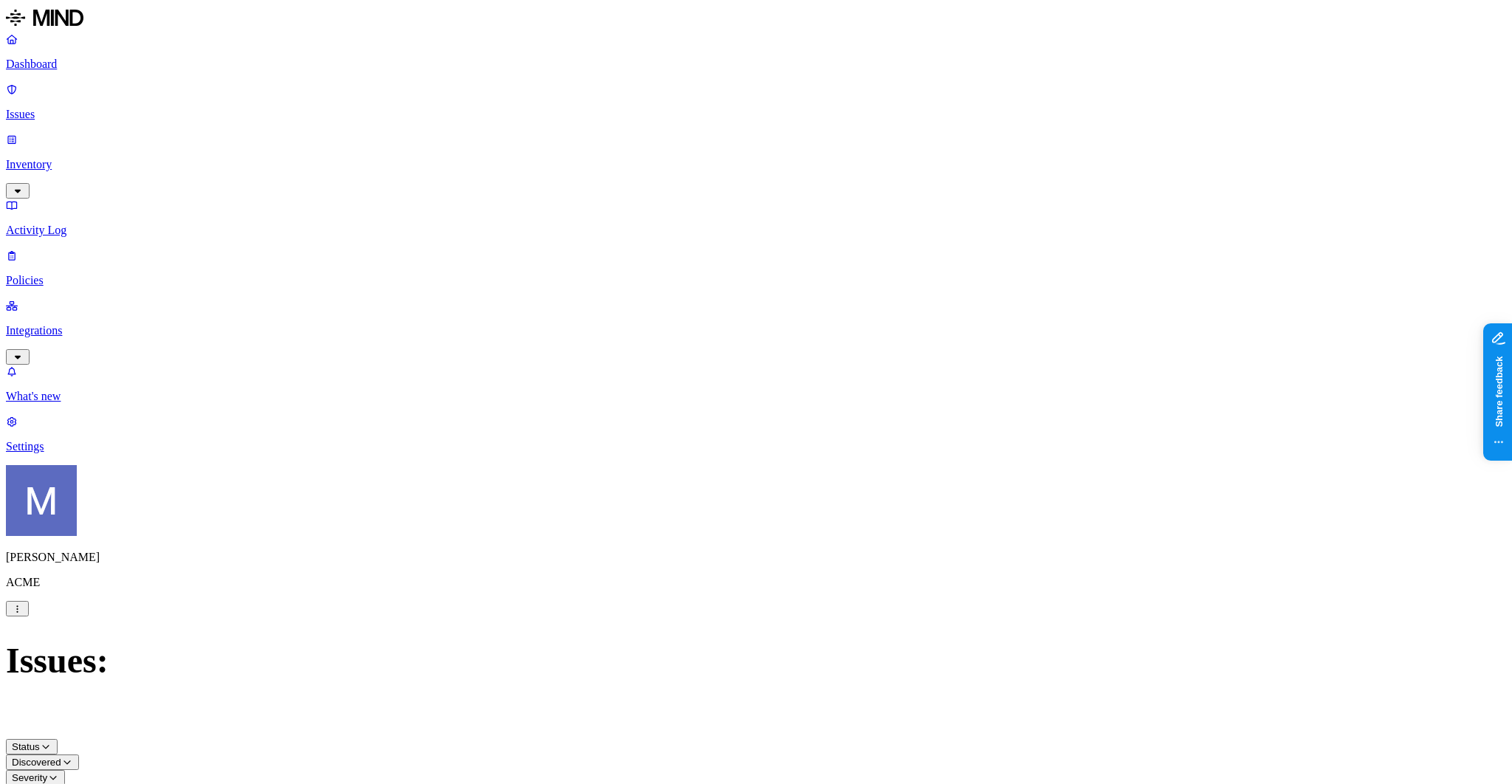 scroll, scrollTop: 0, scrollLeft: 0, axis: both 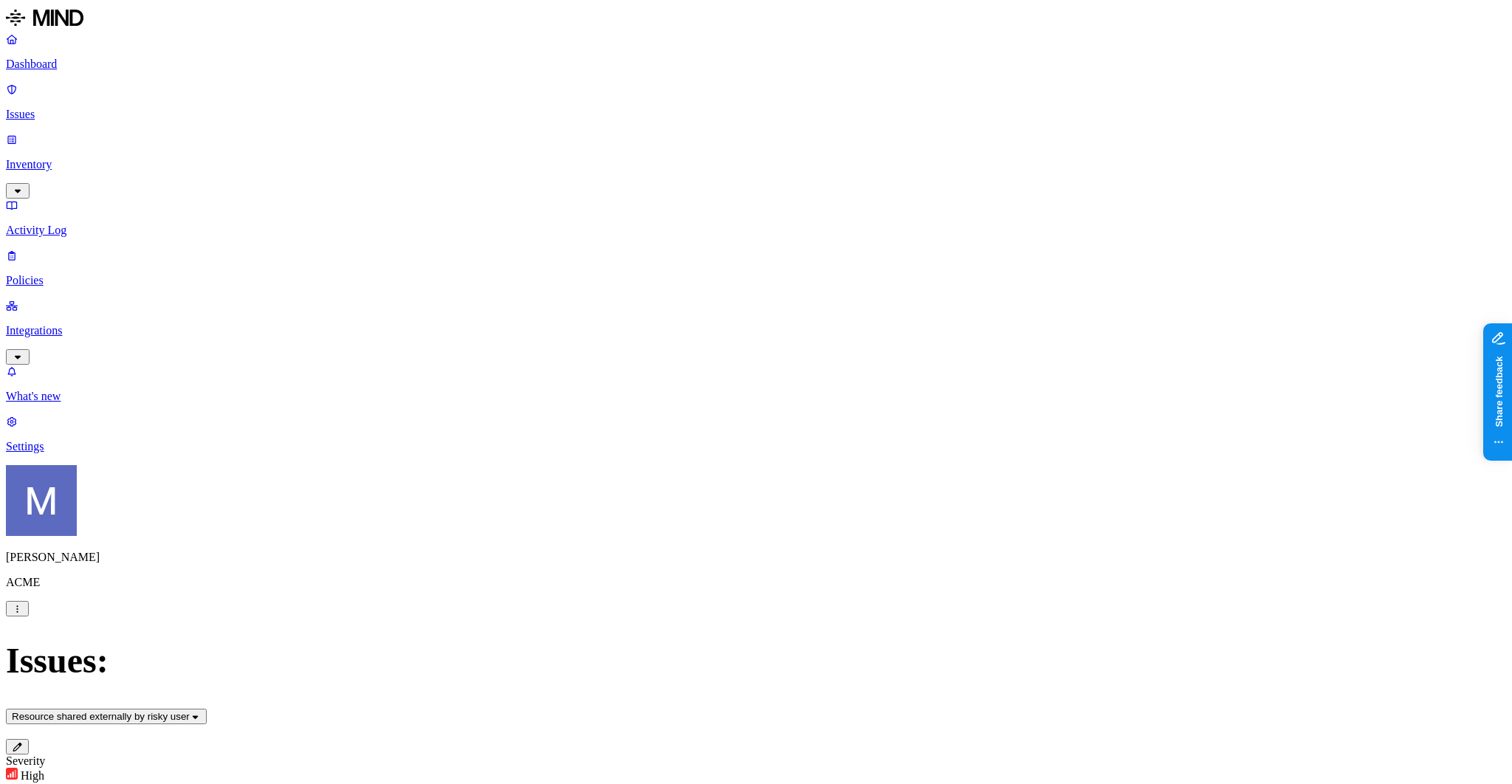 click on "Dashboard" at bounding box center (756, 64) 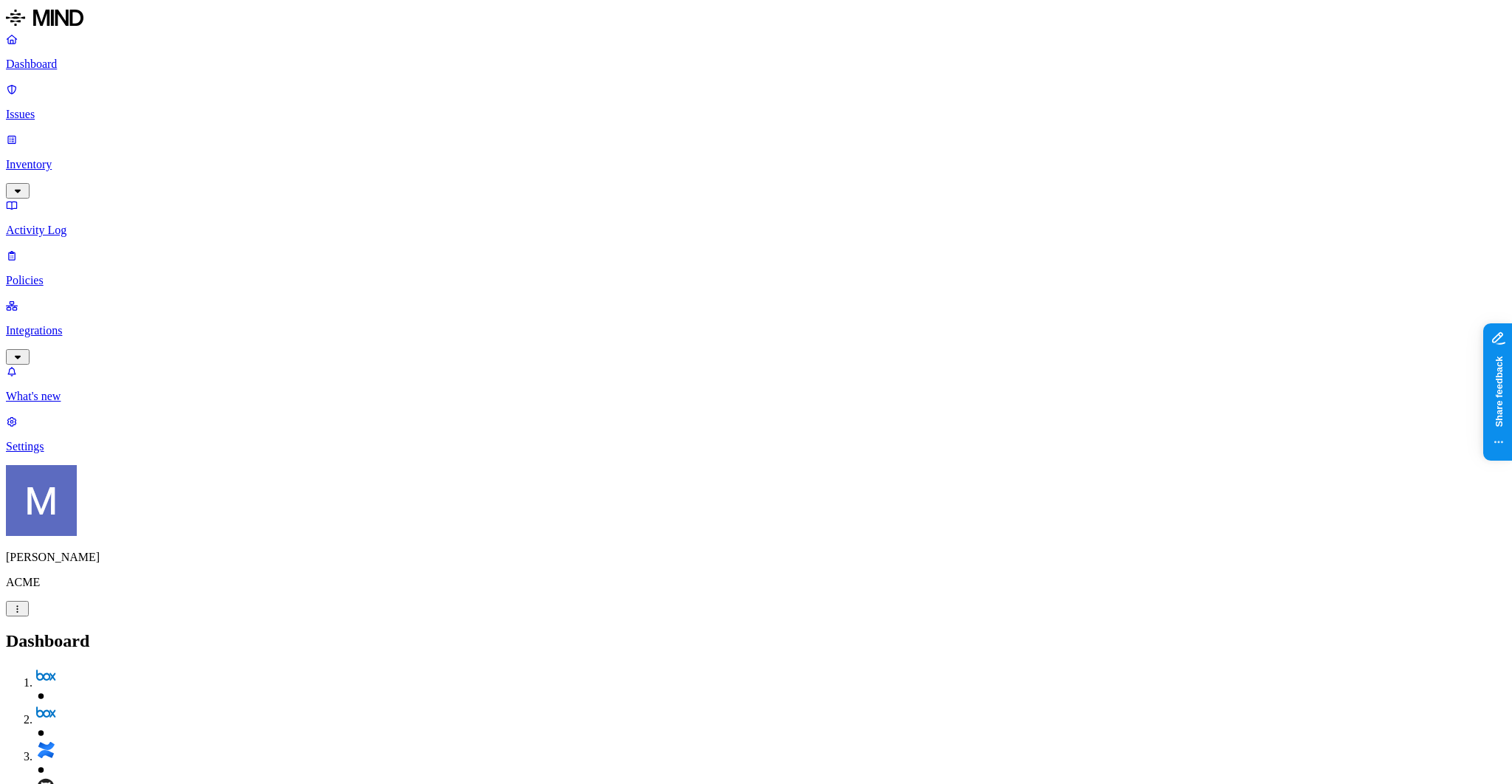 click on "Detection" at bounding box center [88, 1584] 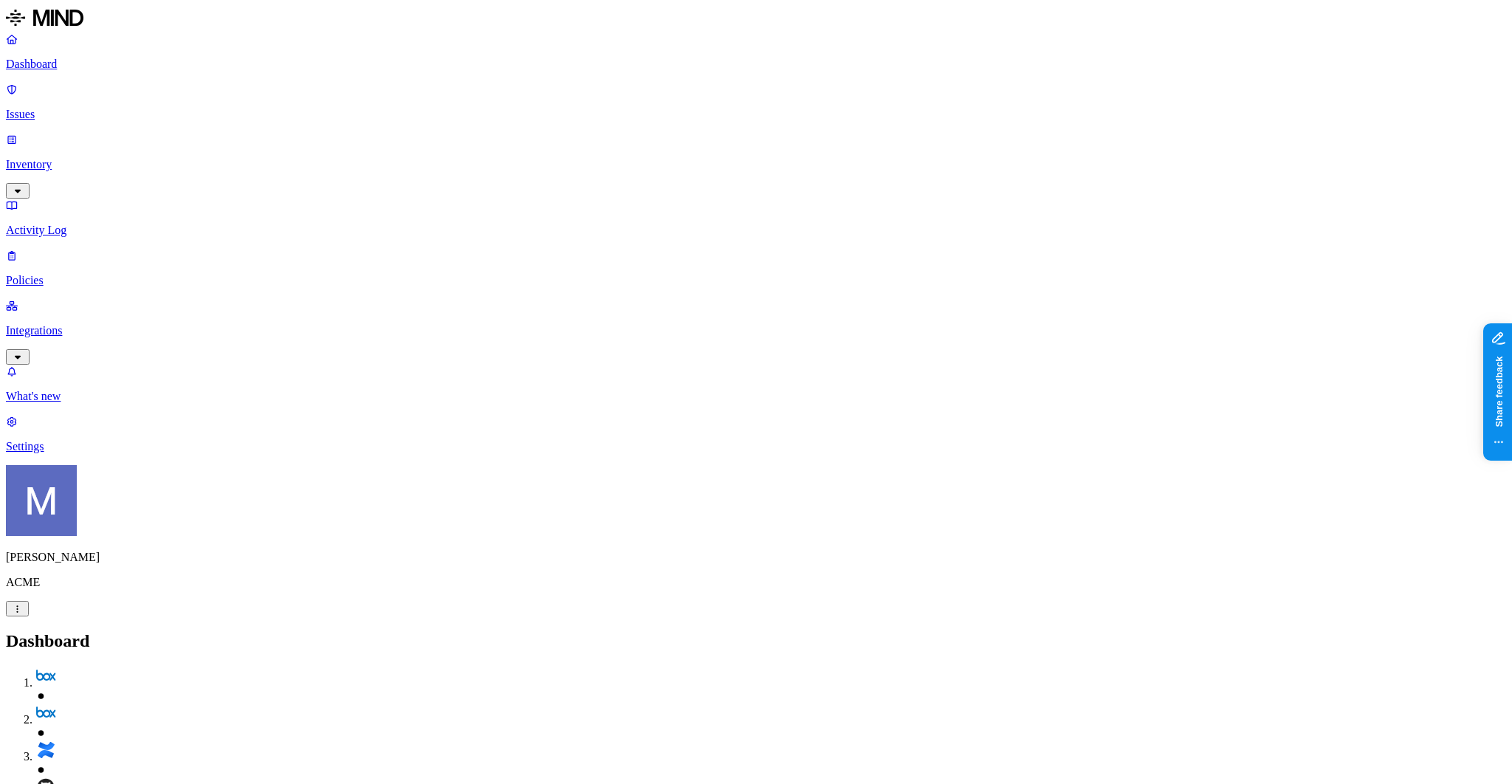 scroll, scrollTop: 360, scrollLeft: 0, axis: vertical 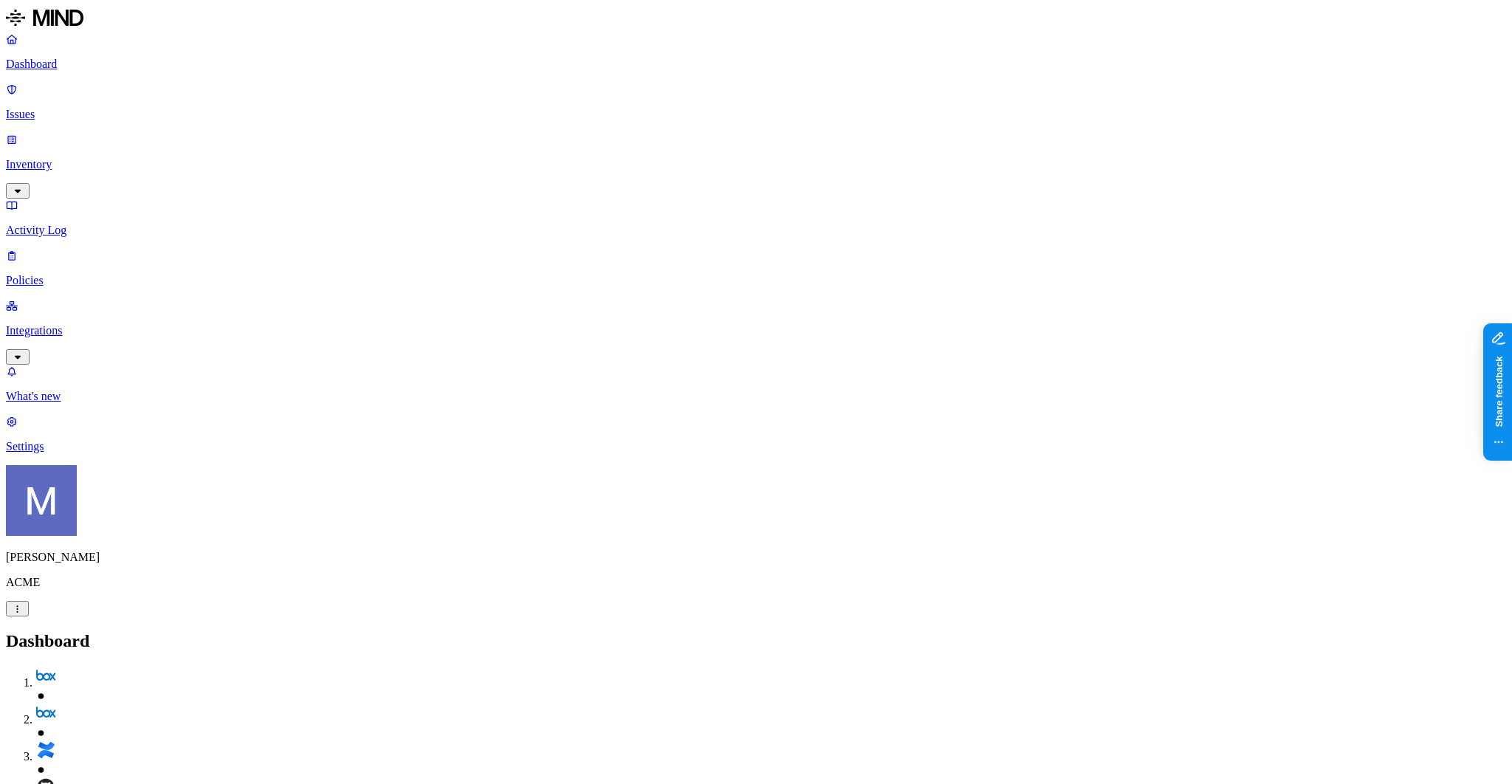 click on "Inventory" at bounding box center [756, 165] 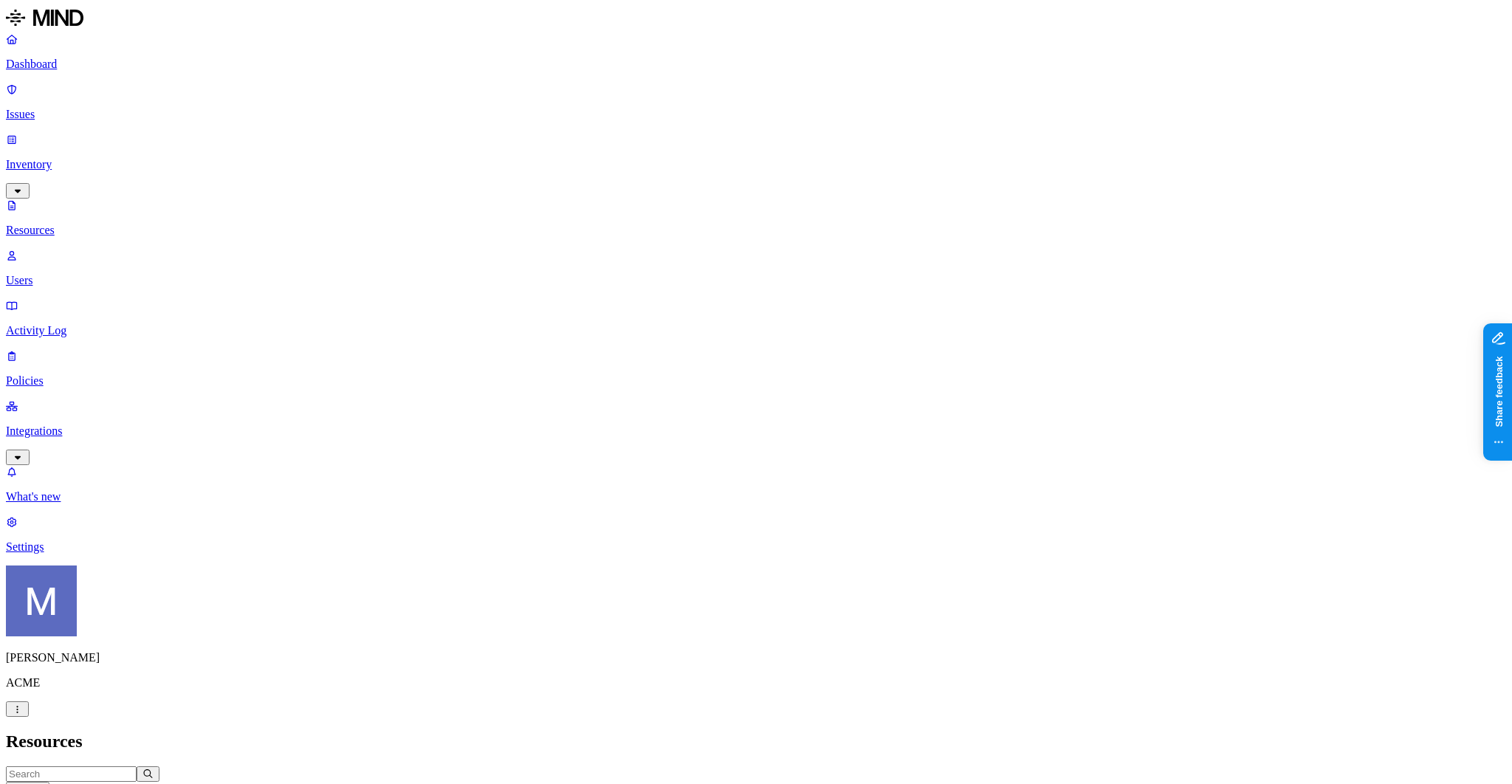click 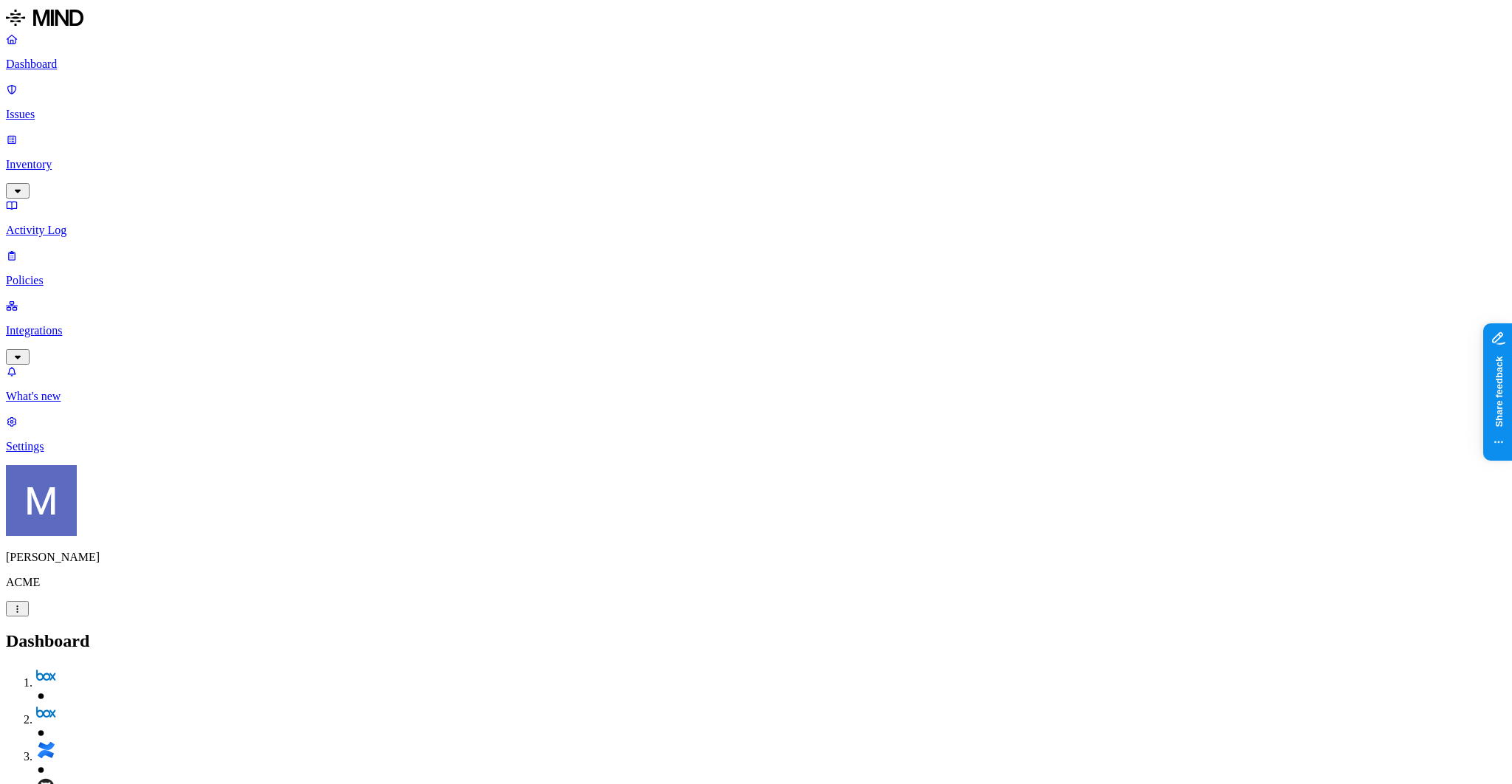 click on "Detection" at bounding box center [88, 1584] 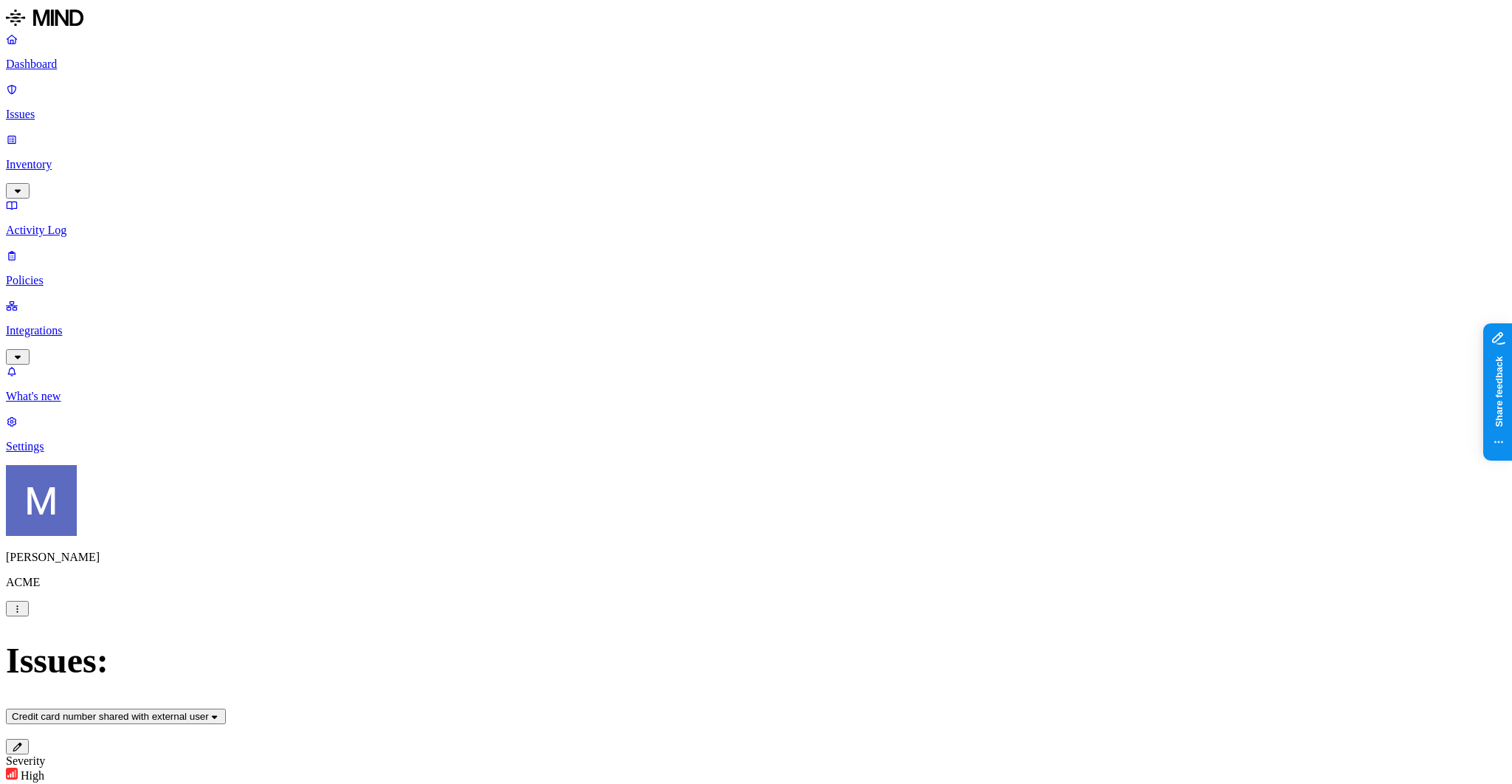 click on "Discovered :  Last 30 days" at bounding box center [66, 859] 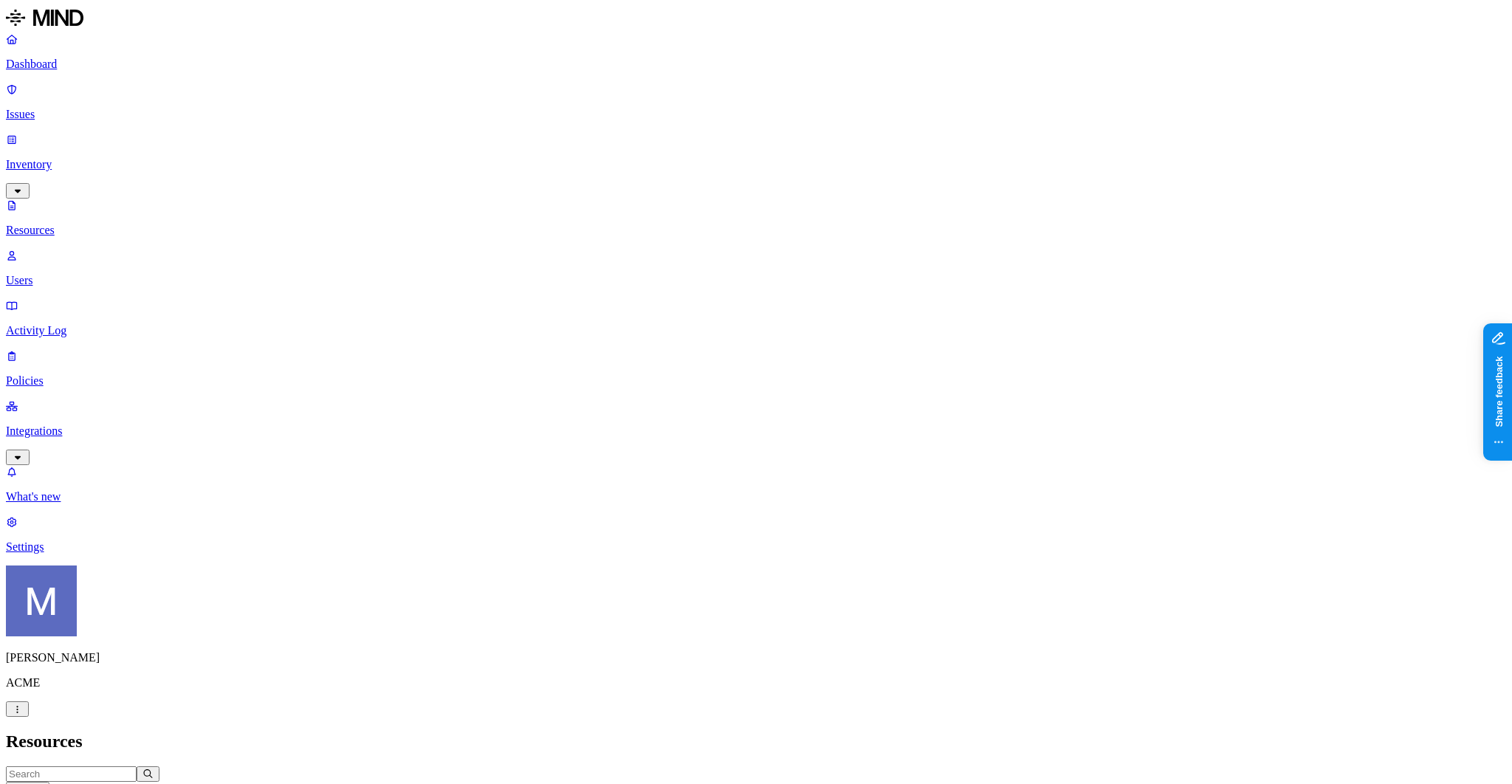click on "Classification" at bounding box center [47, 820] 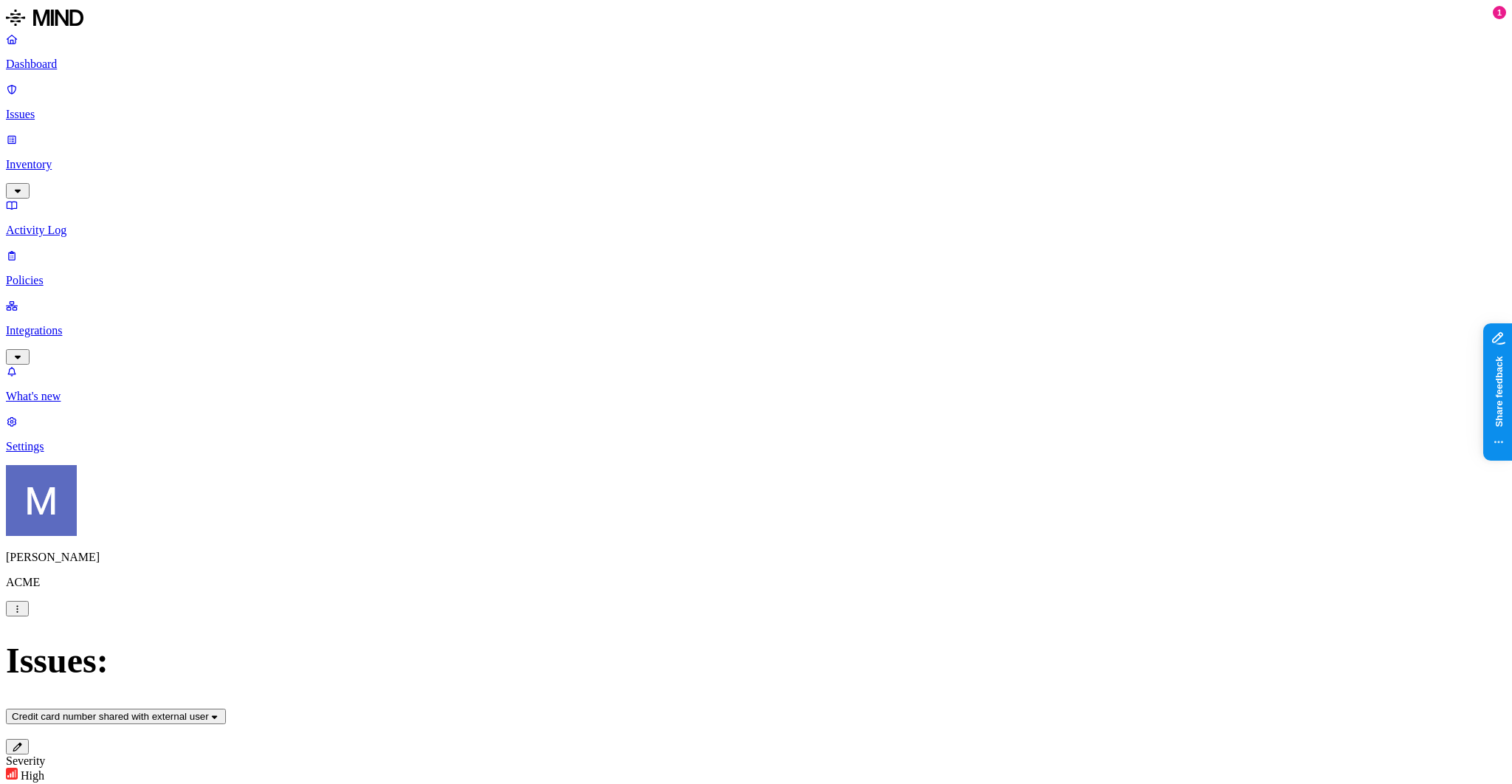 scroll, scrollTop: 0, scrollLeft: 0, axis: both 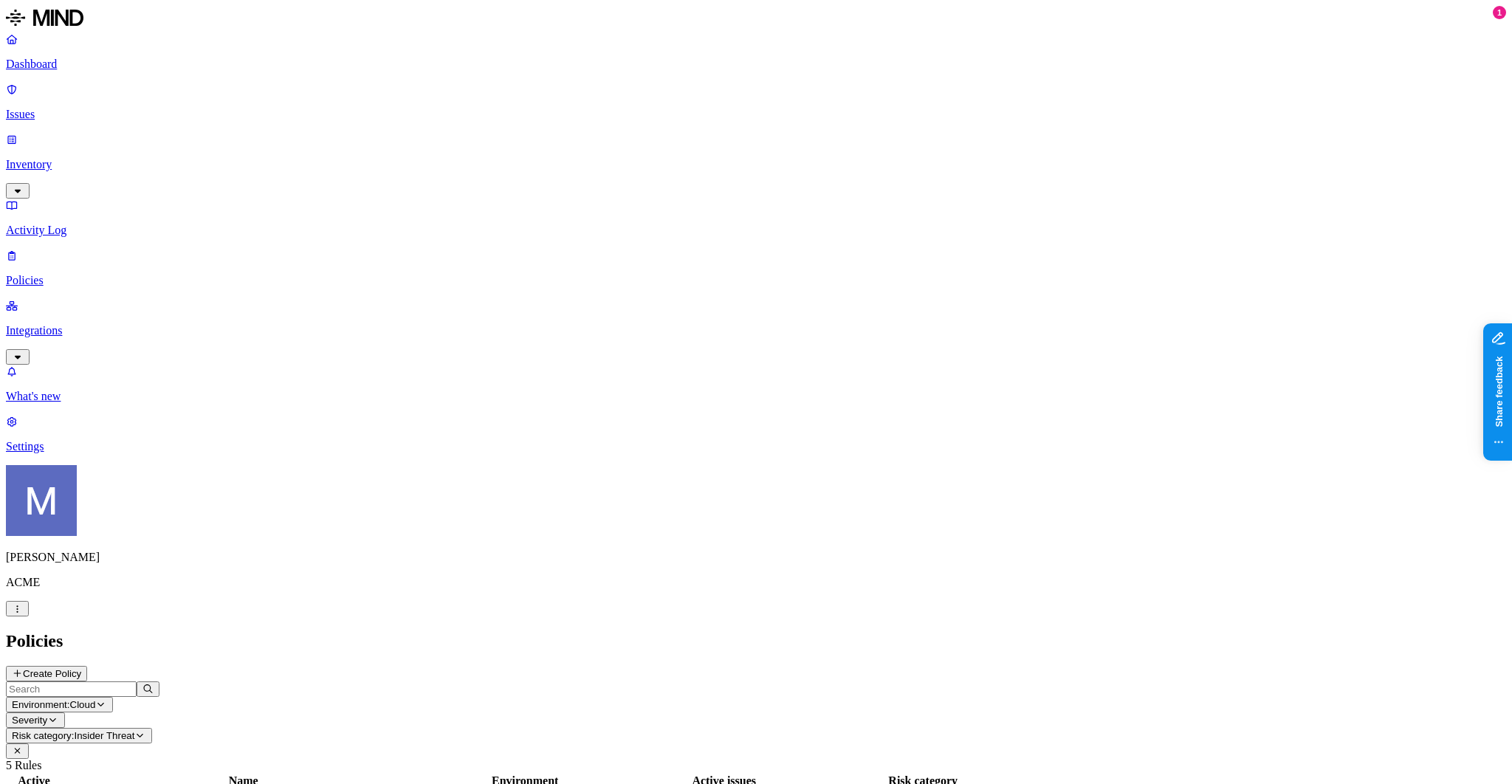 click on "Create Policy" at bounding box center [47, 673] 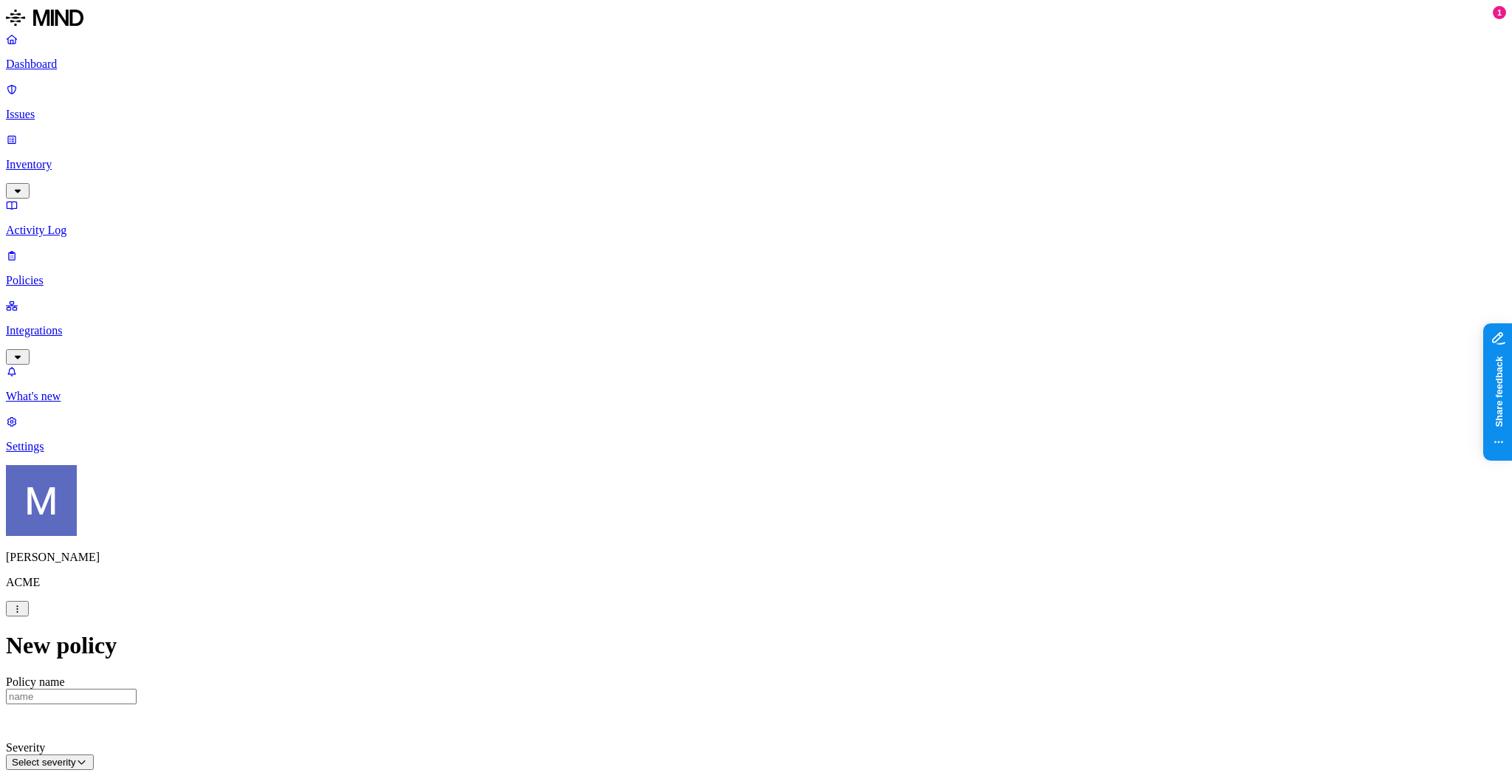 scroll, scrollTop: 139, scrollLeft: 0, axis: vertical 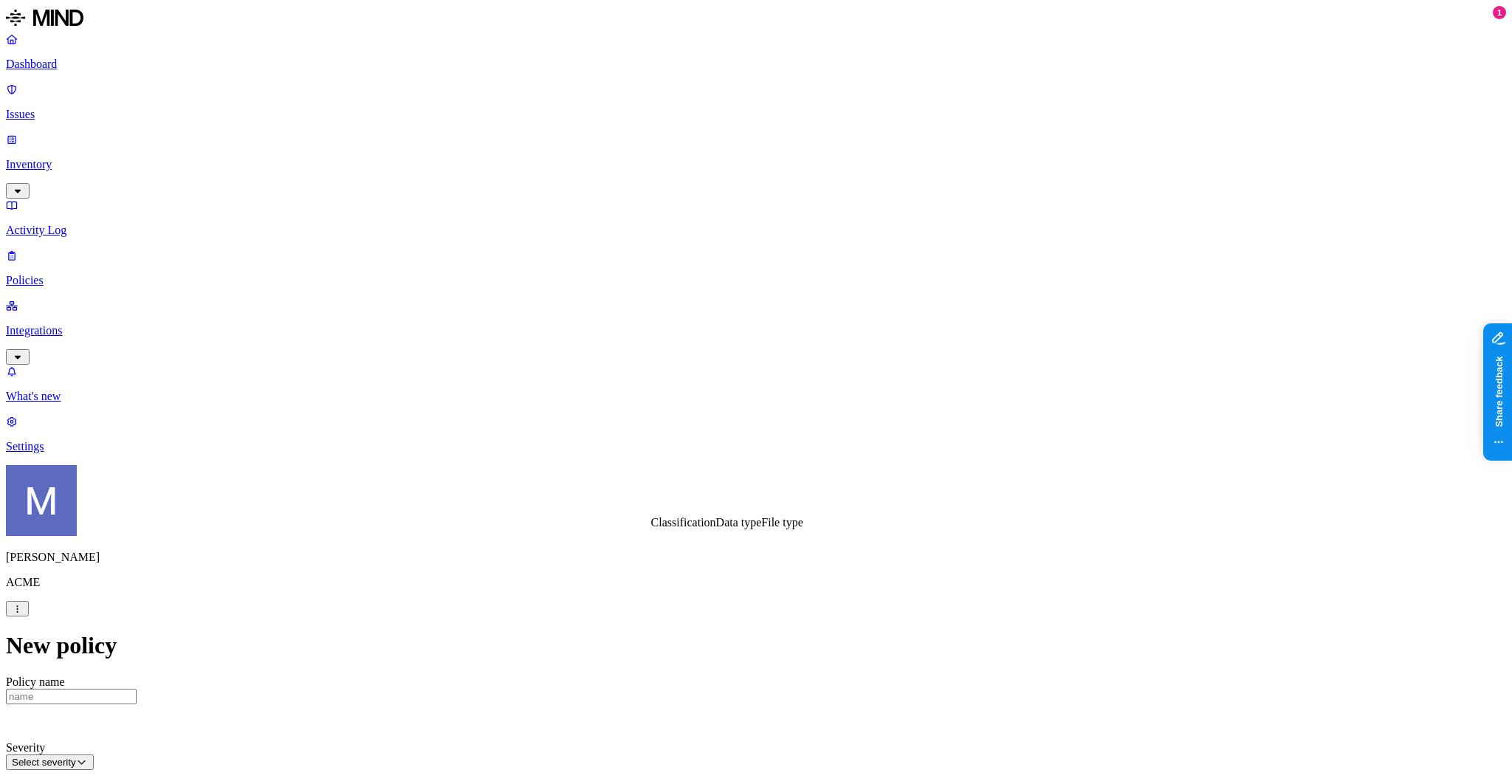 click on "Classification" at bounding box center (684, 522) 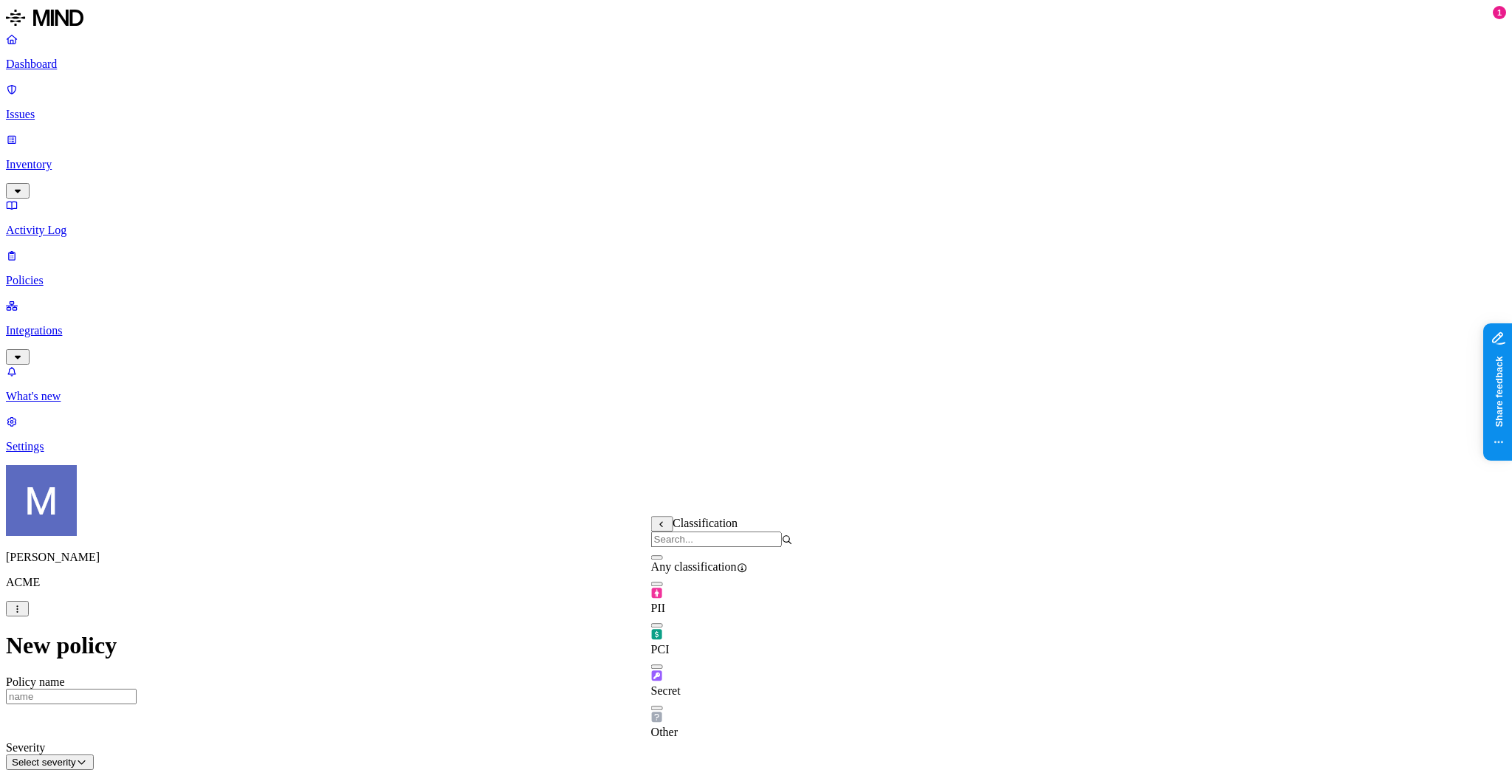 click on "Secret" at bounding box center [722, 677] 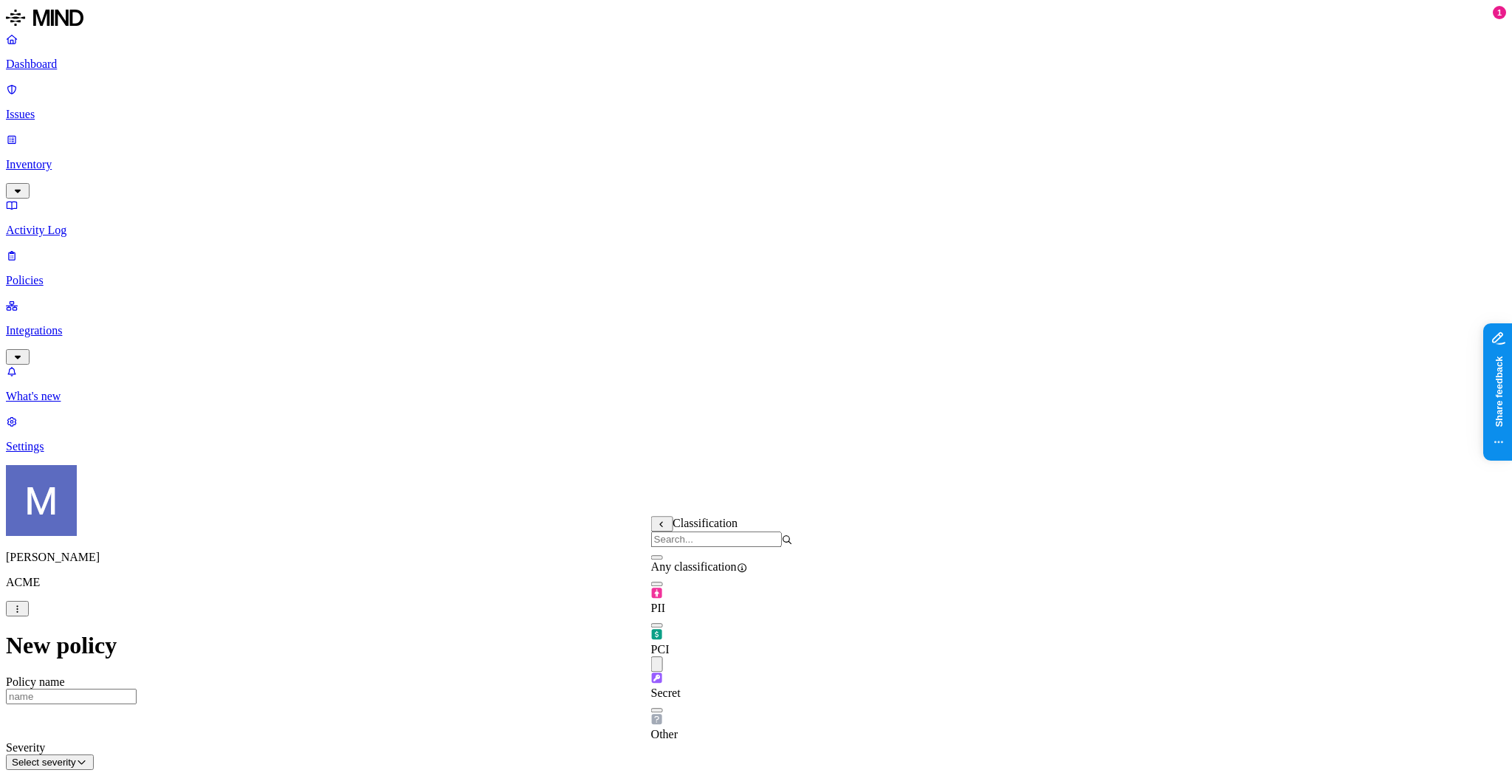 click on "DATA Any UPLOAD Anywhere BY USER Anyone" at bounding box center [756, 1132] 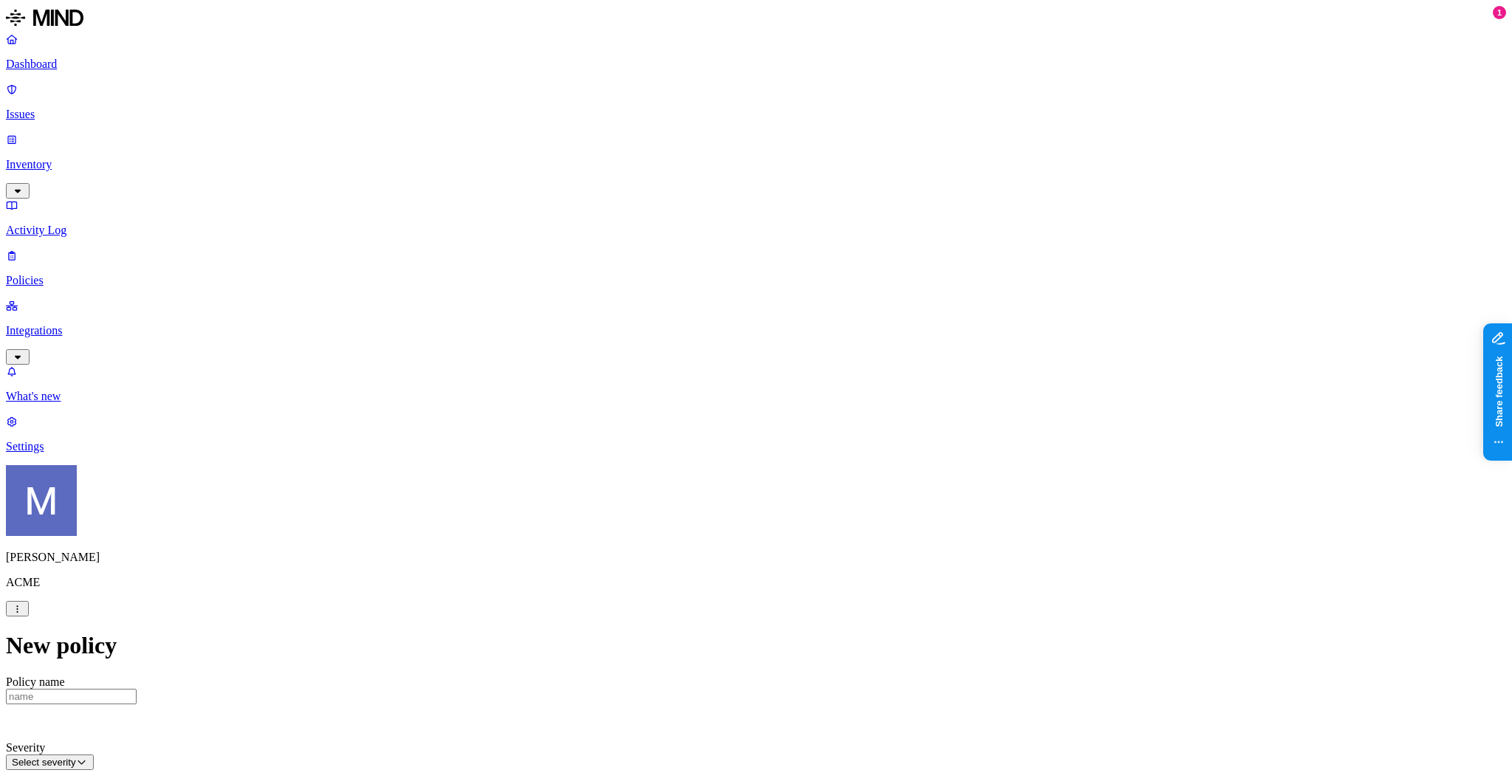 scroll, scrollTop: 286, scrollLeft: 0, axis: vertical 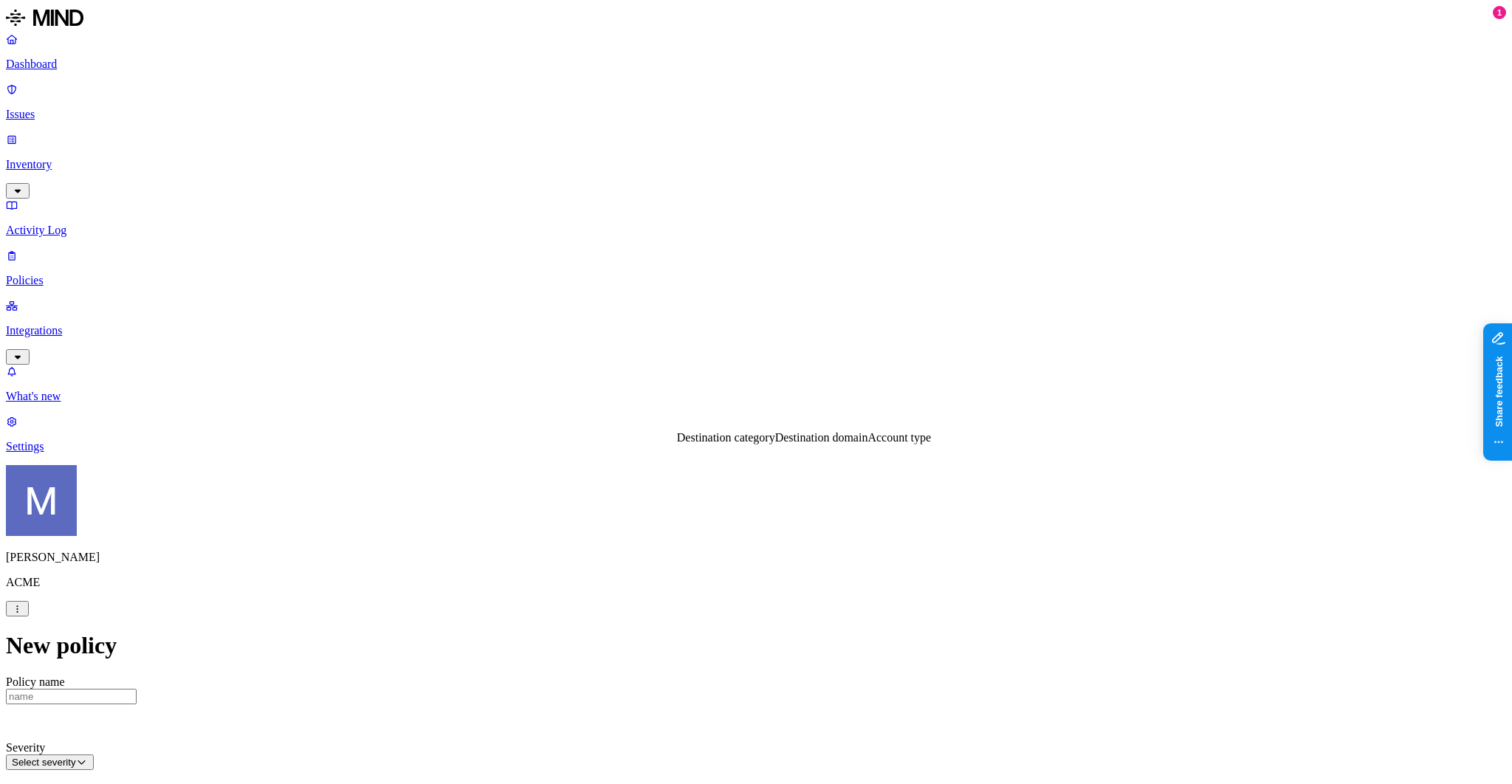 click on "Destination category" at bounding box center (726, 437) 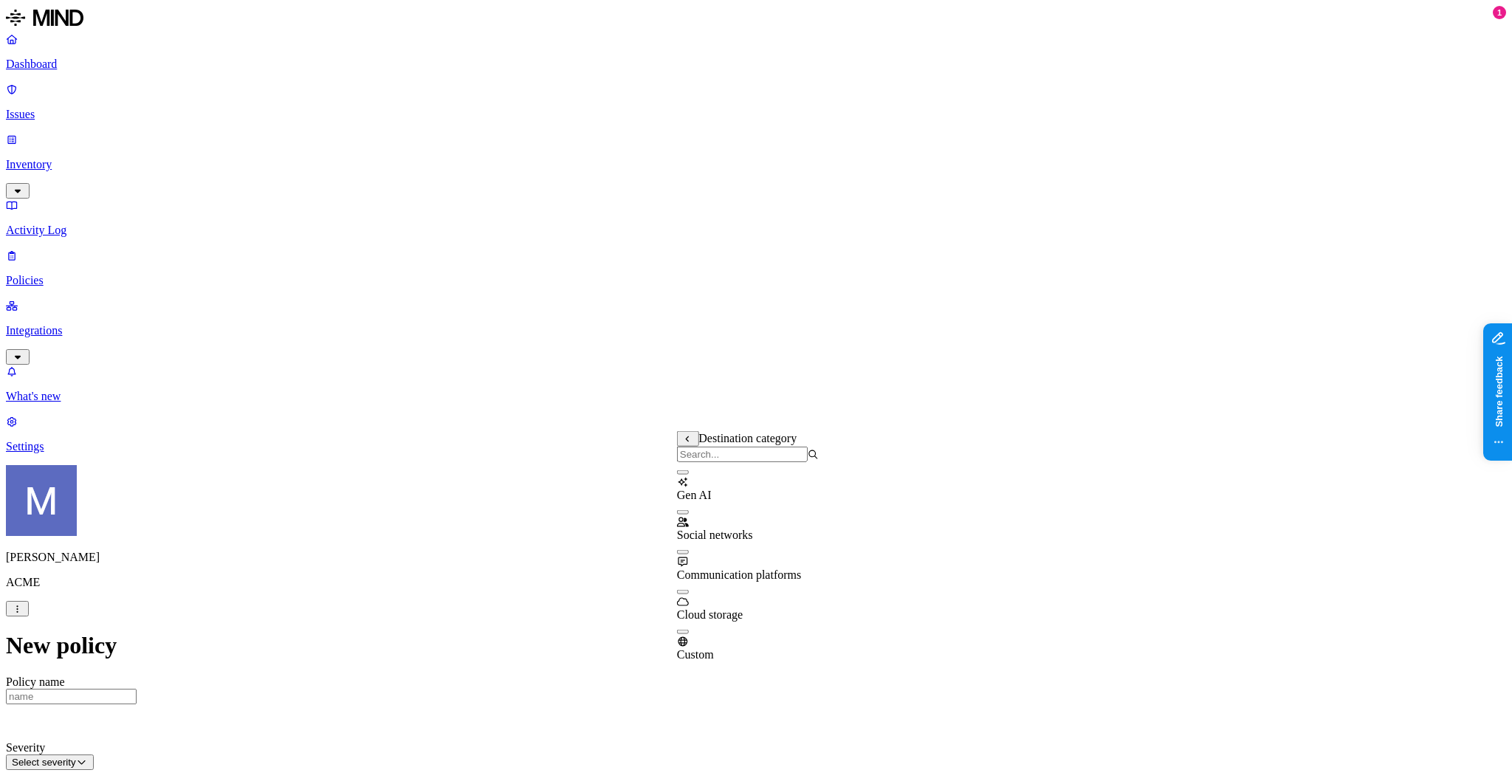 click at bounding box center (683, 472) 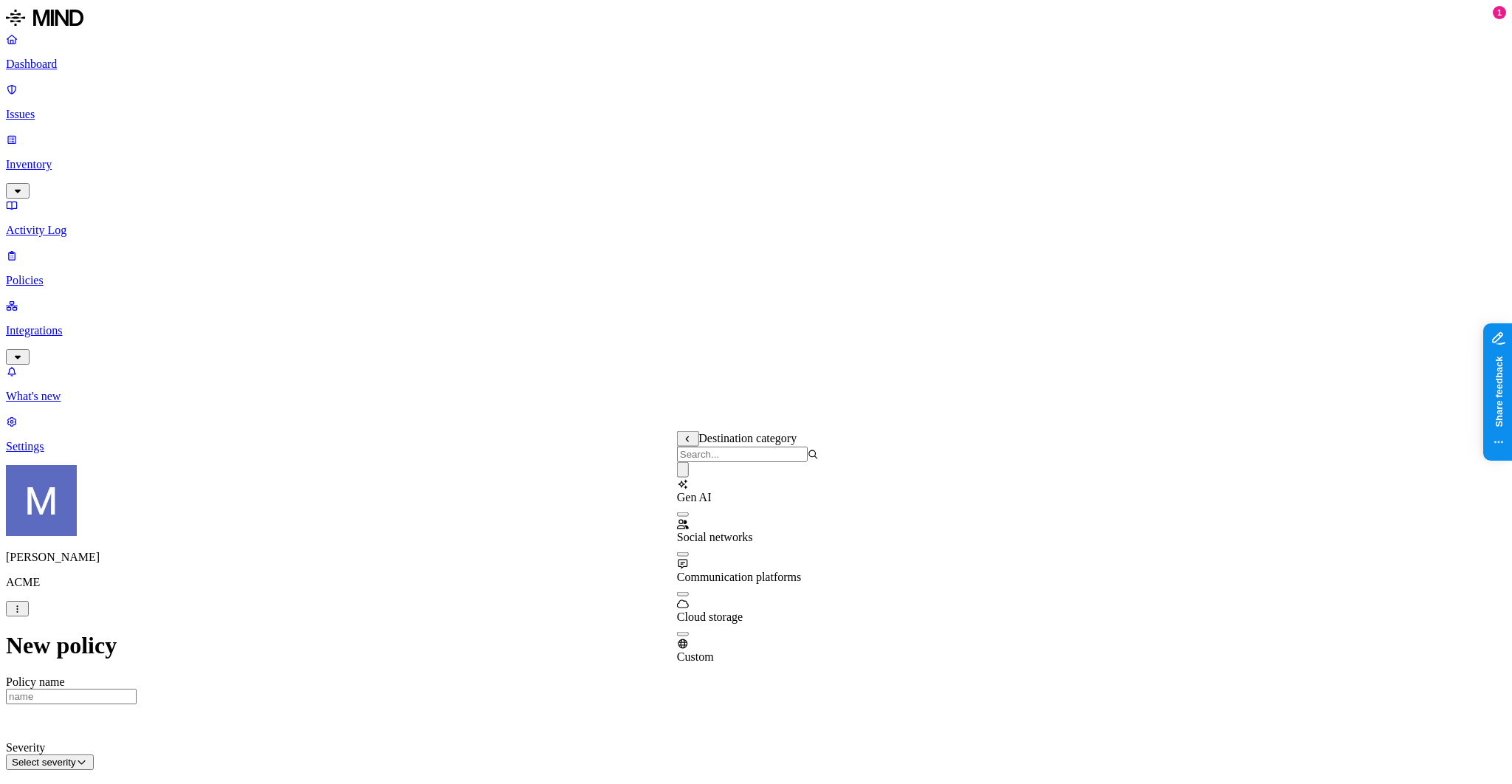 click on "DATA WHERE Classification is Secret UPLOAD Anywhere BY USER [PERSON_NAME]" at bounding box center (756, 1160) 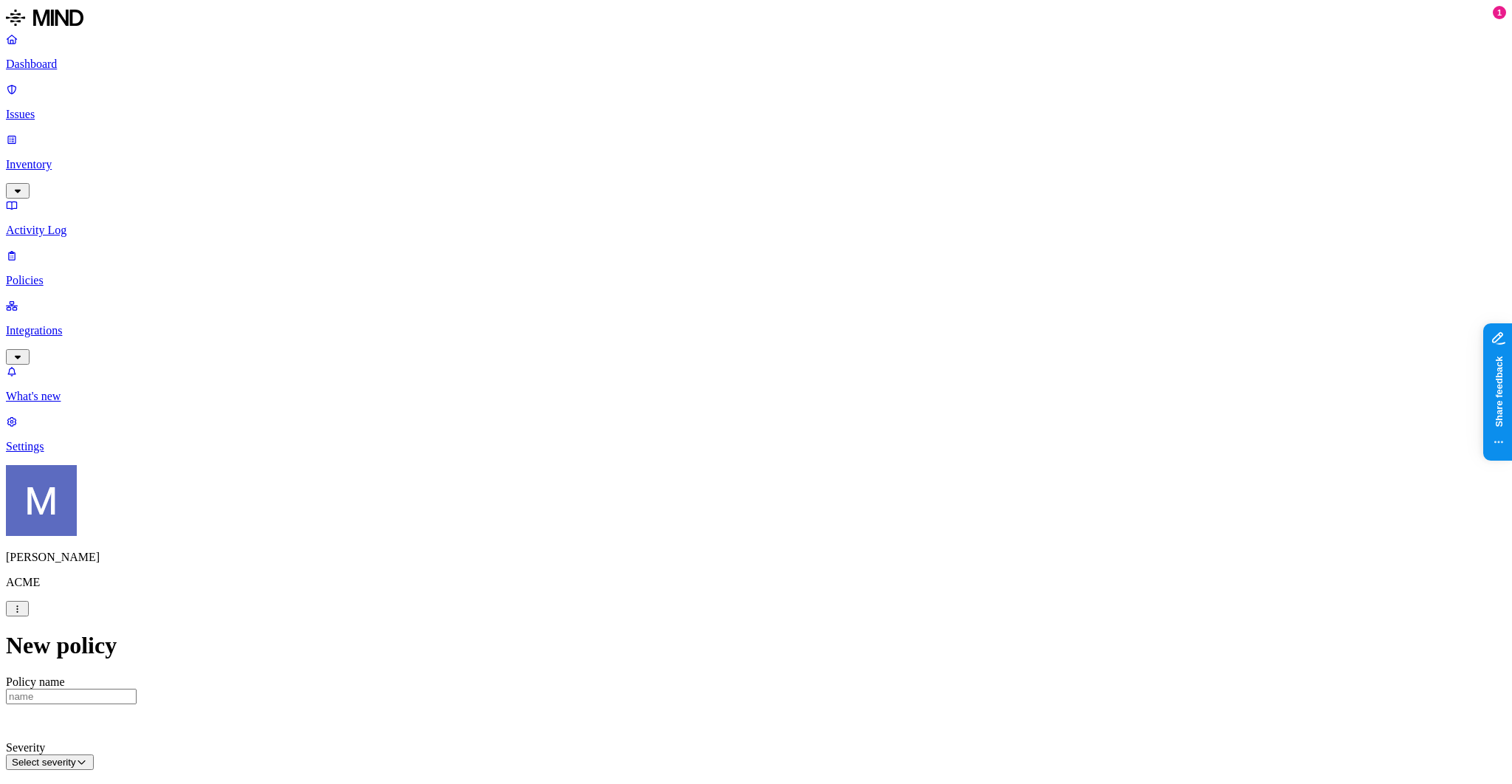 click 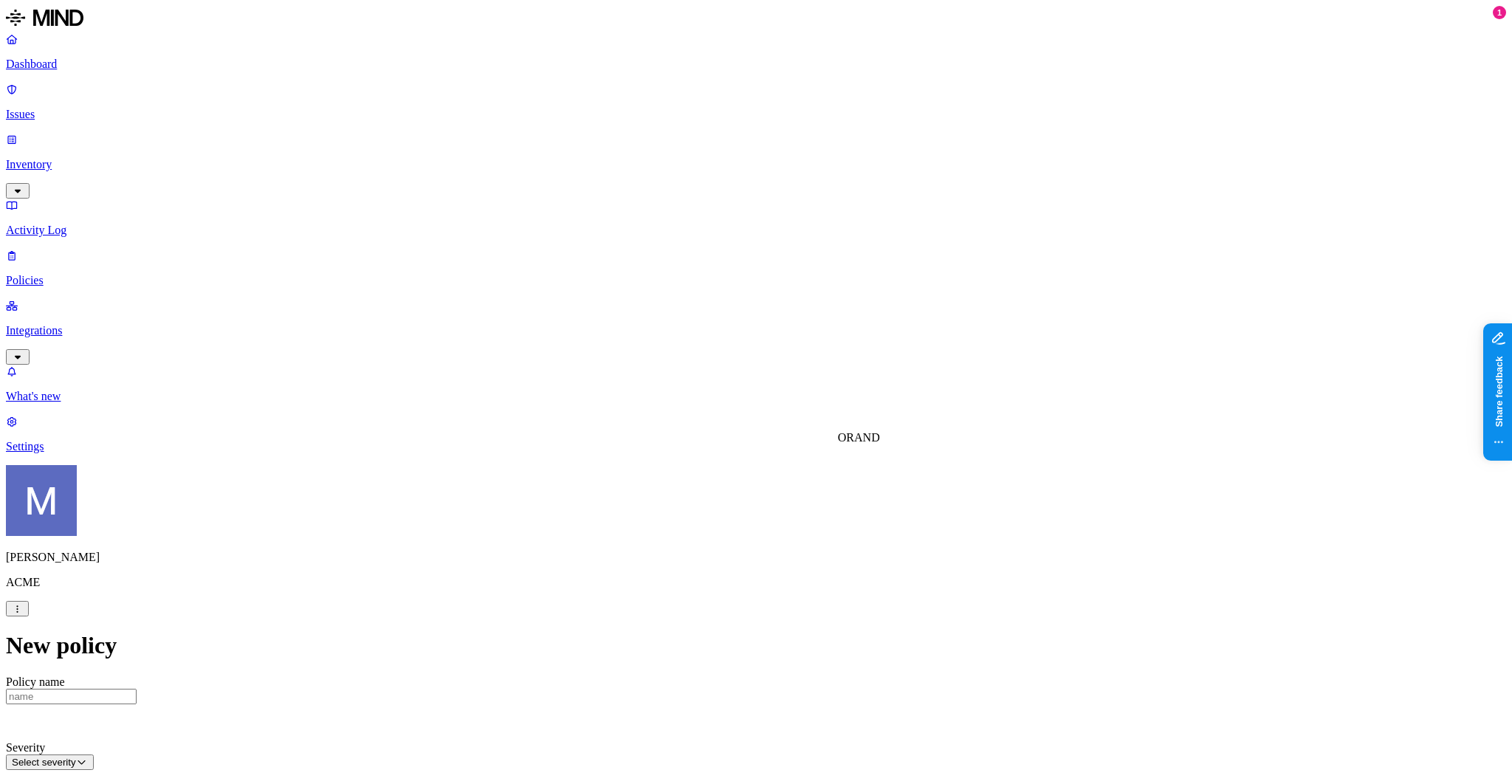 click on "AND" at bounding box center (867, 437) 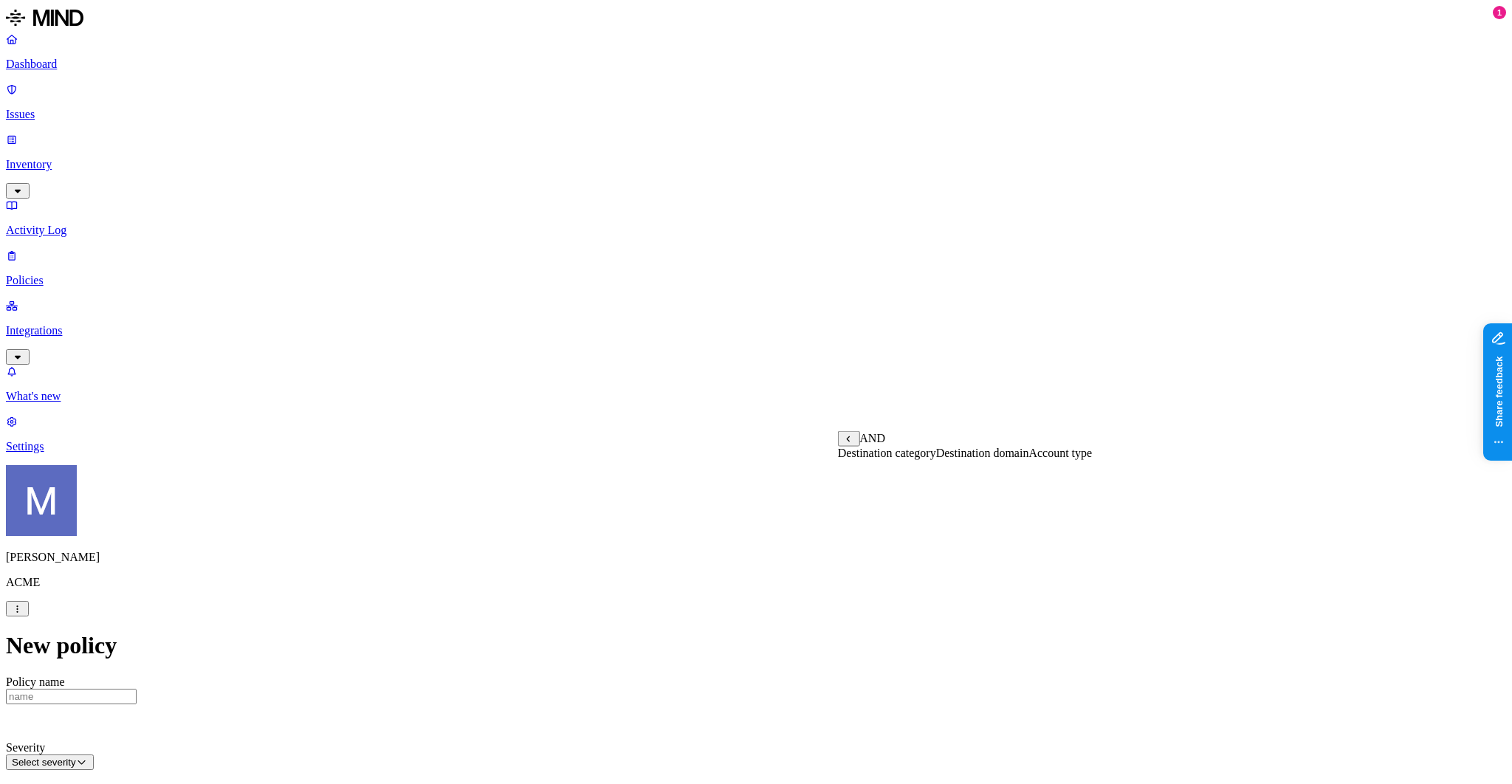 click on "Account type" at bounding box center [1060, 453] 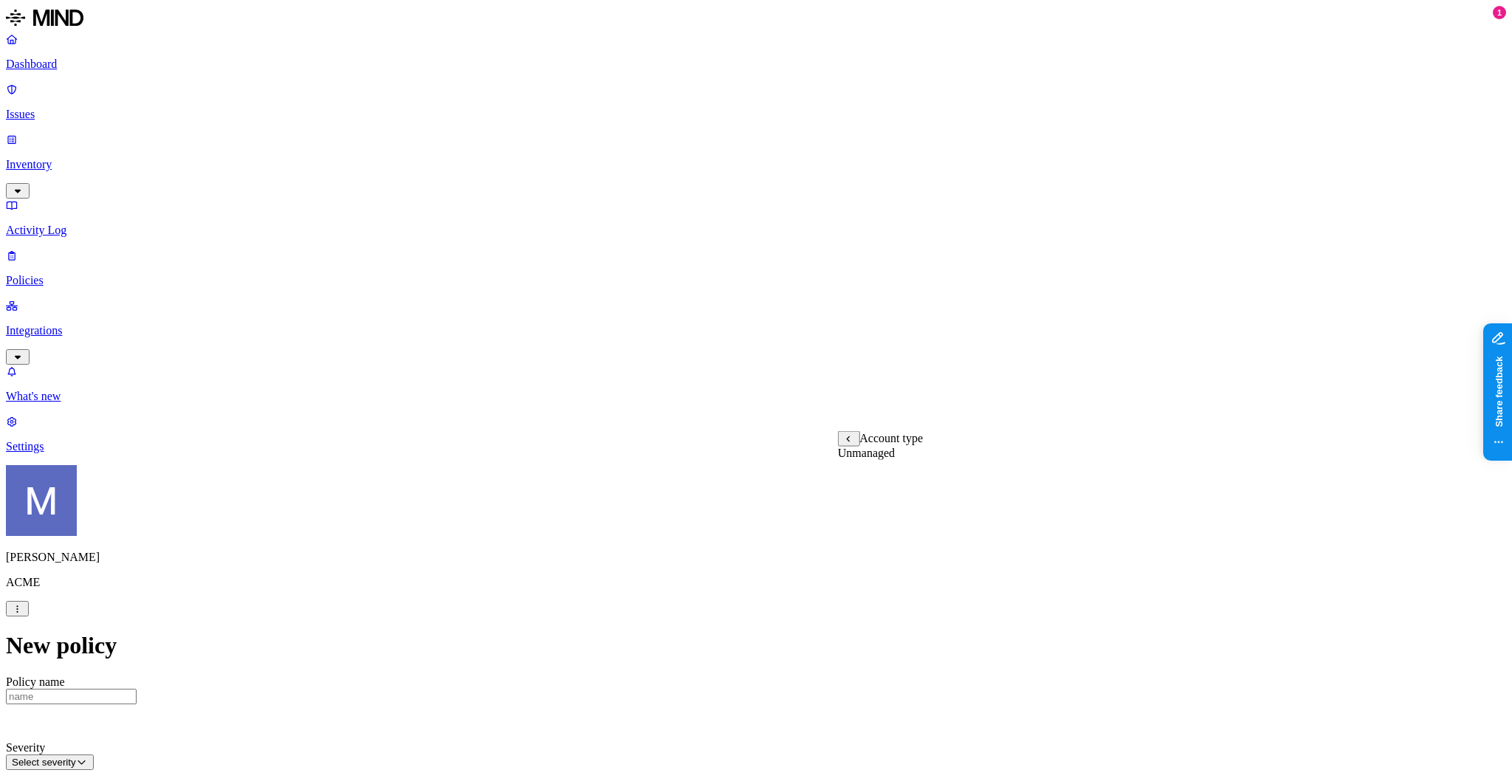 click on "Unmanaged" at bounding box center [866, 453] 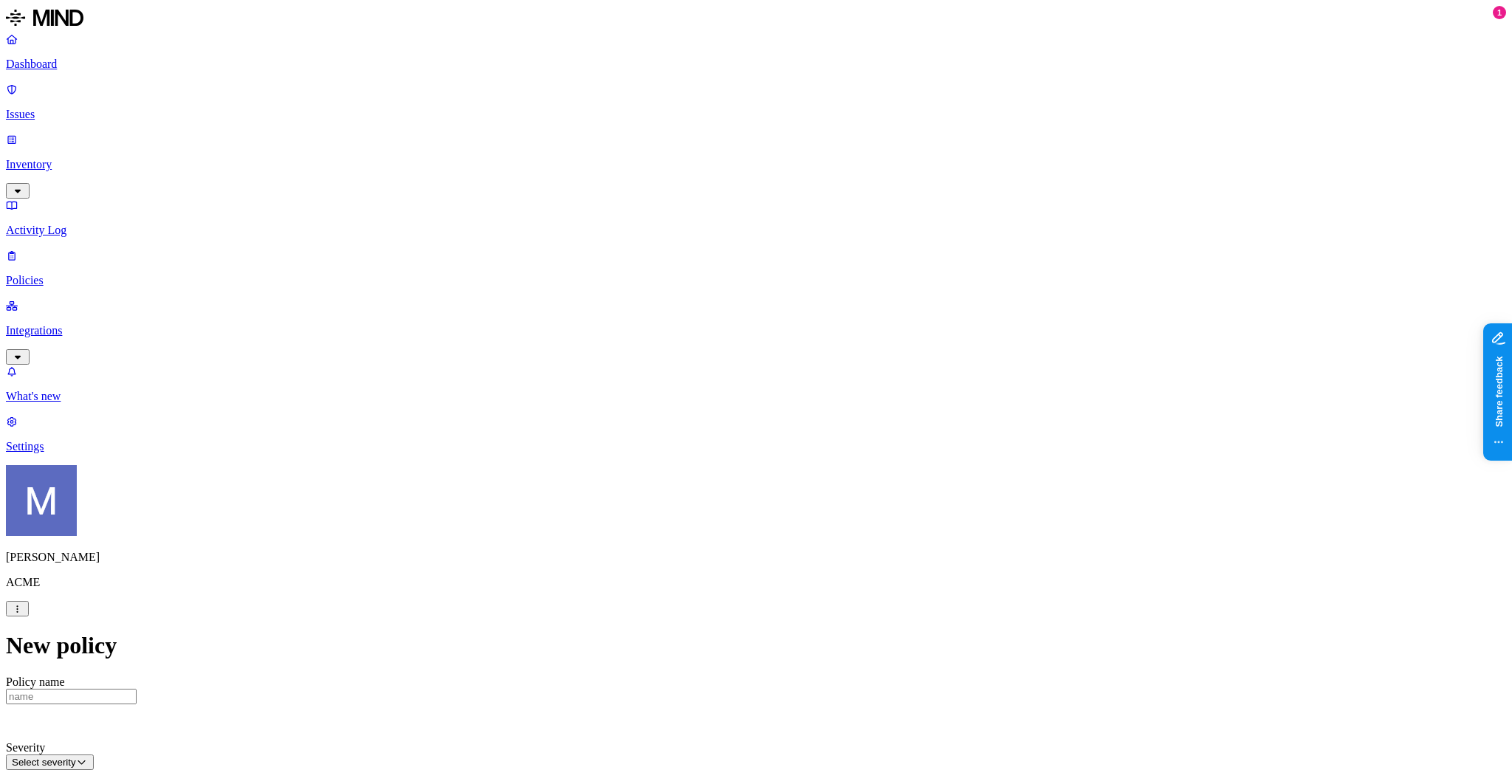 scroll, scrollTop: 360, scrollLeft: 0, axis: vertical 